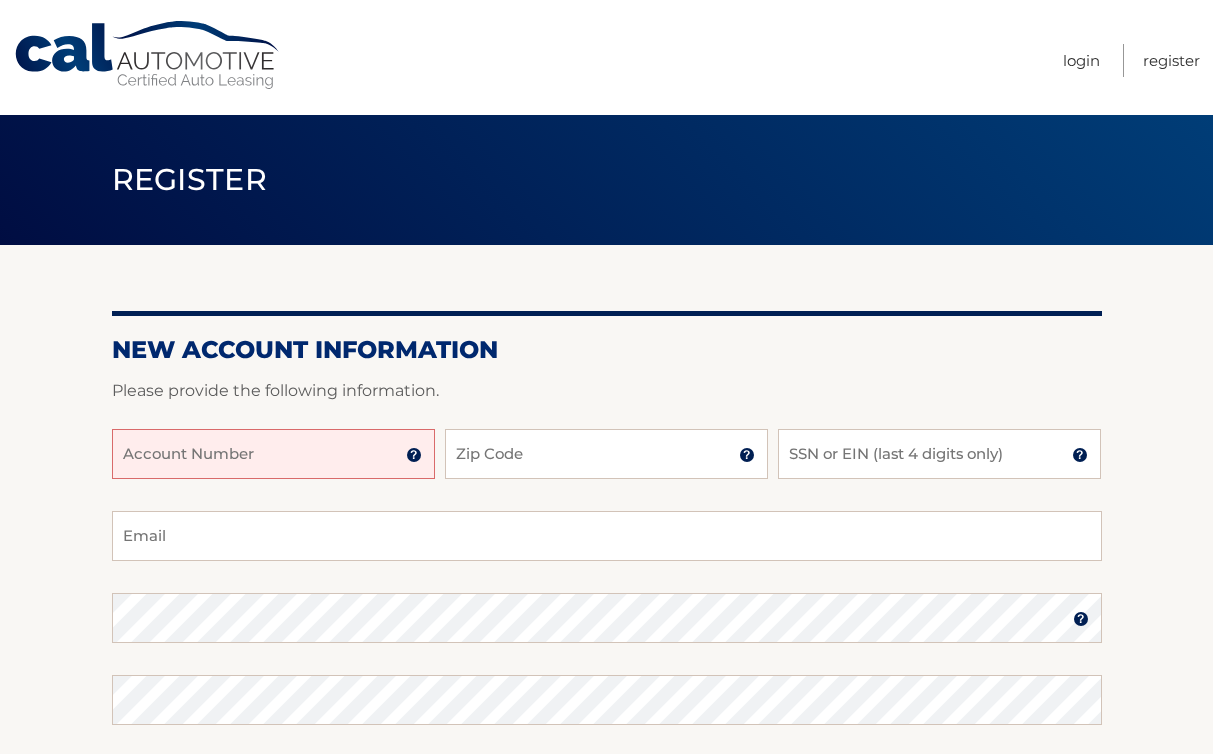 scroll, scrollTop: 0, scrollLeft: 0, axis: both 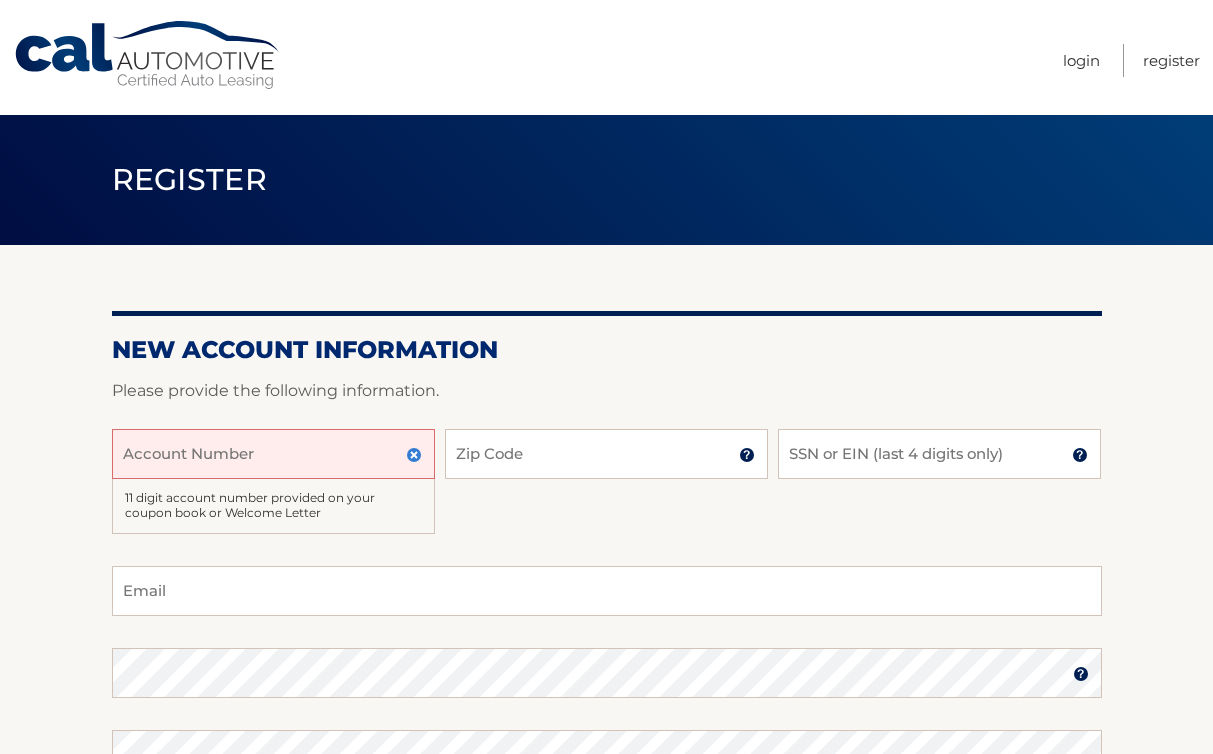 click on "Account Number" at bounding box center [273, 454] 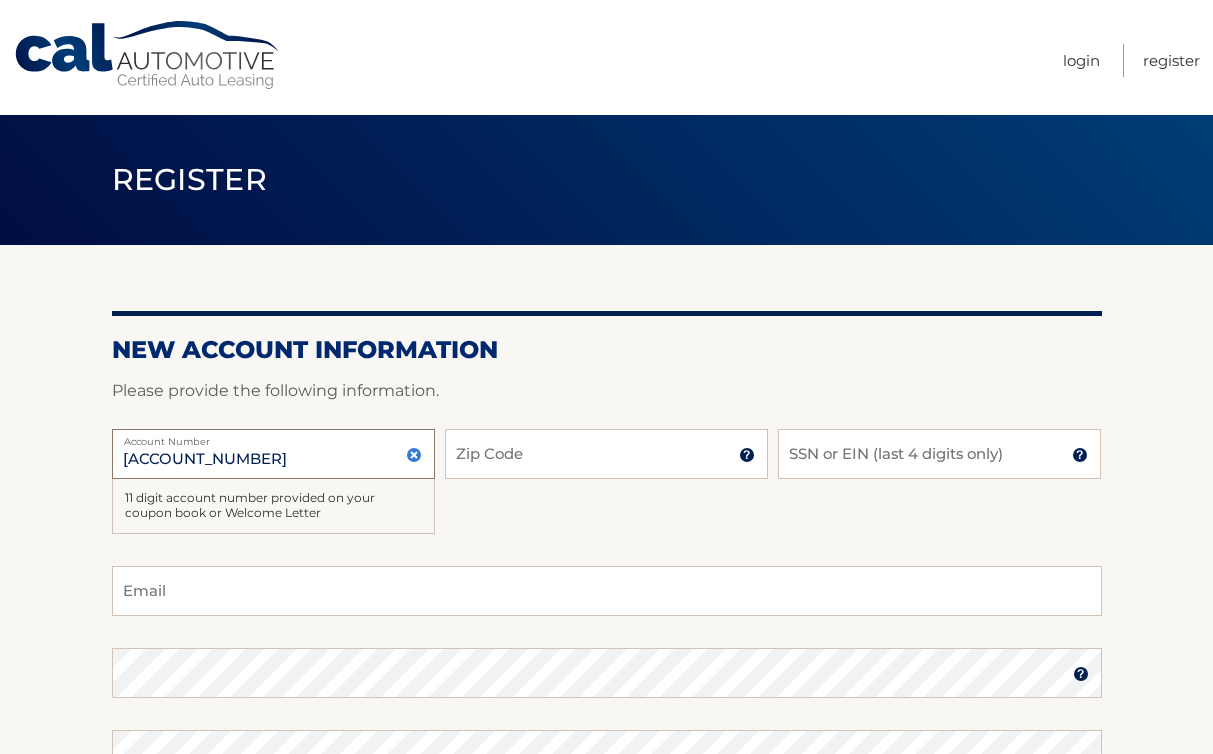 type on "[ACCOUNT_NUMBER]" 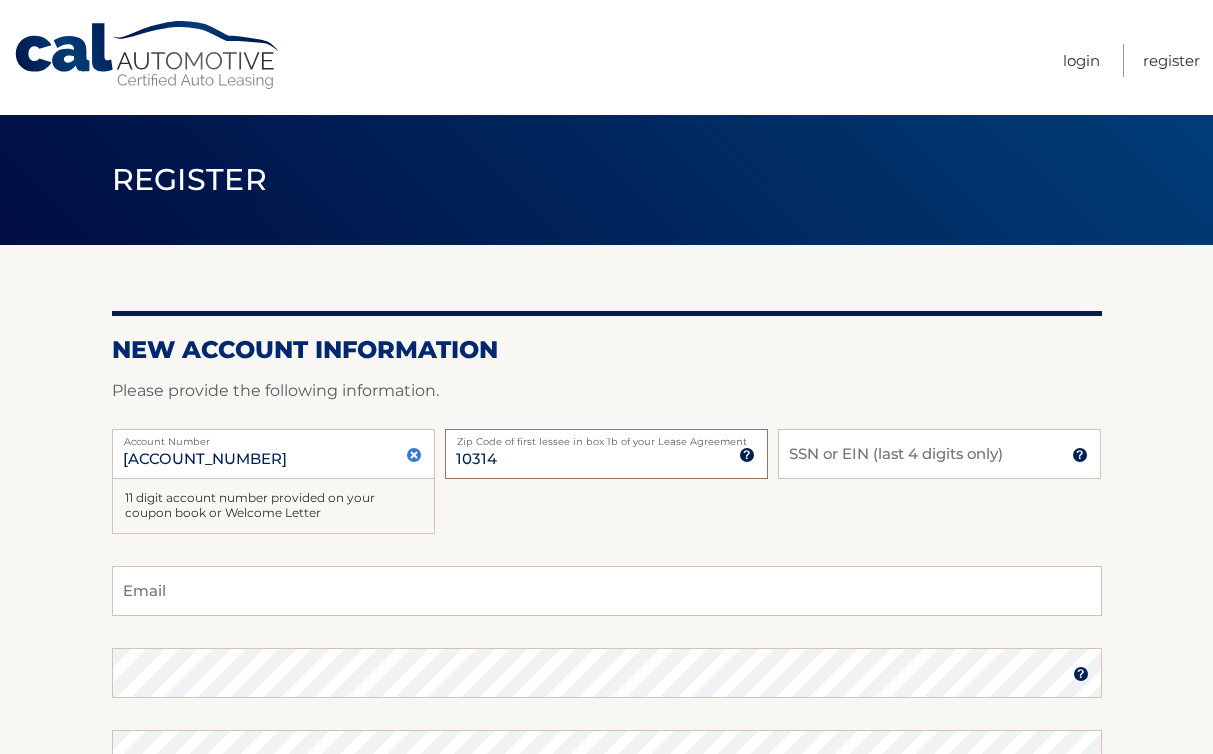 type on "10314" 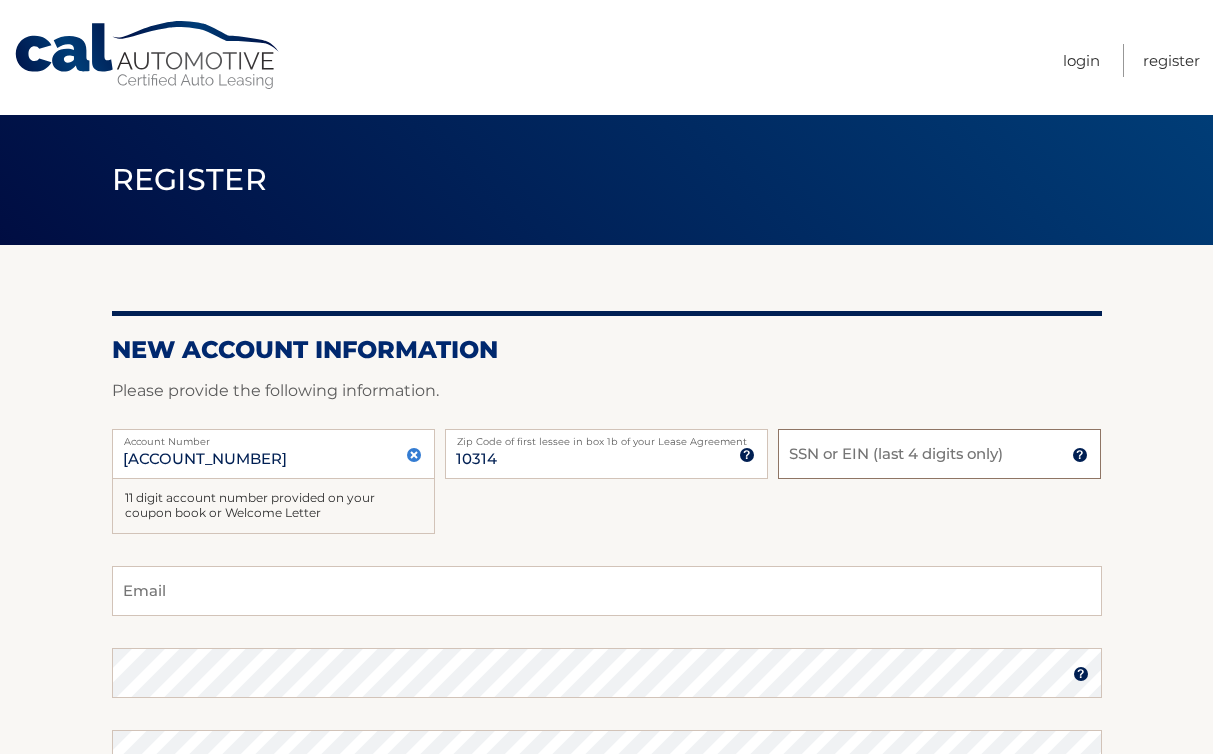 click on "SSN or EIN (last 4 digits only)" at bounding box center (939, 454) 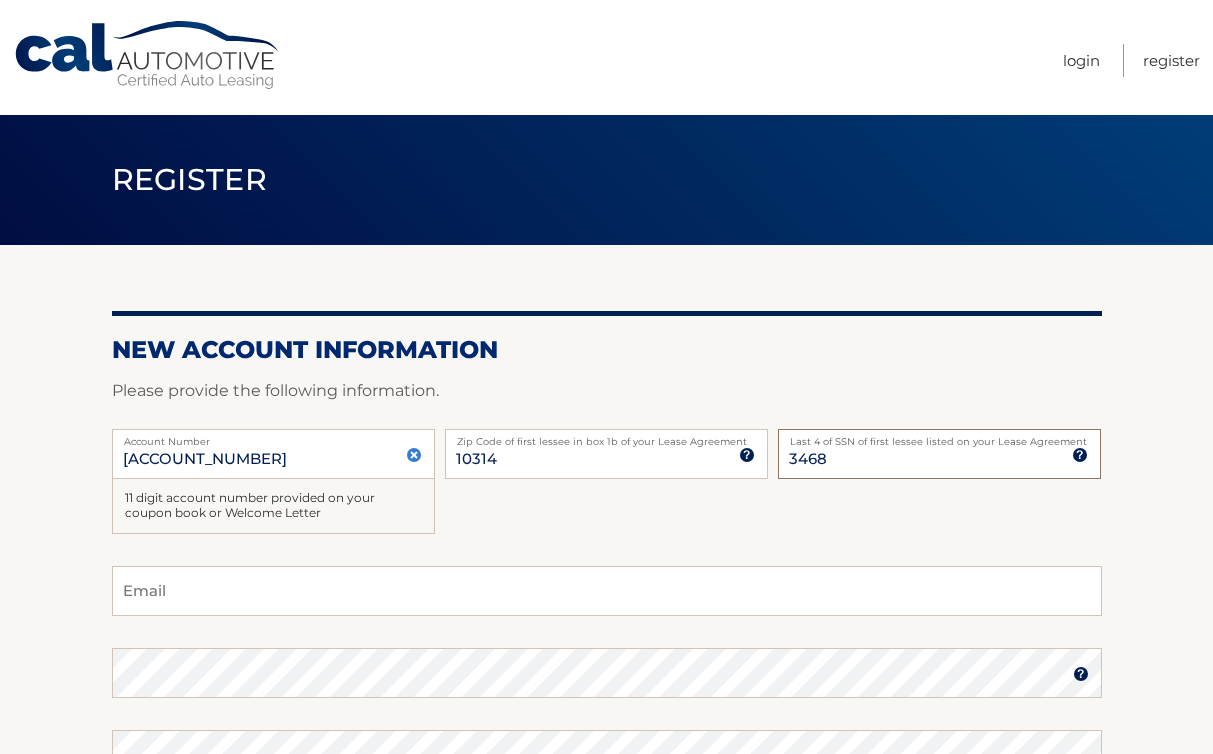 type on "3468" 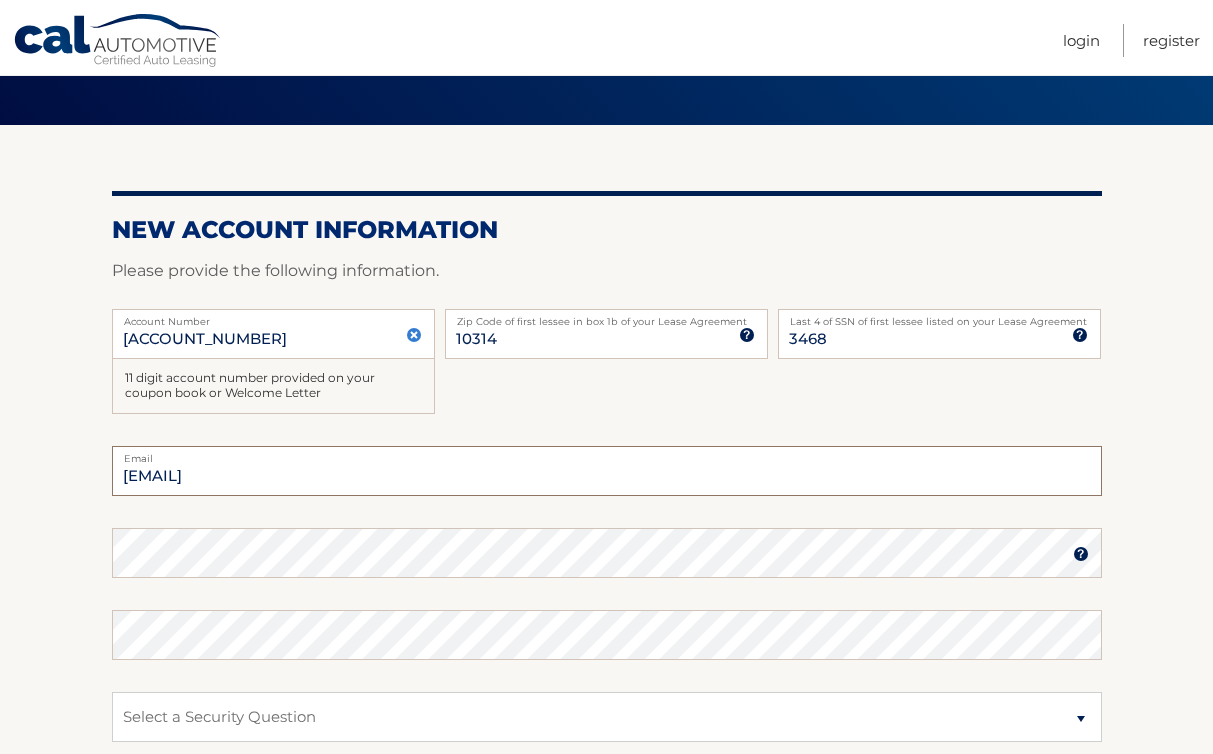 scroll, scrollTop: 124, scrollLeft: 0, axis: vertical 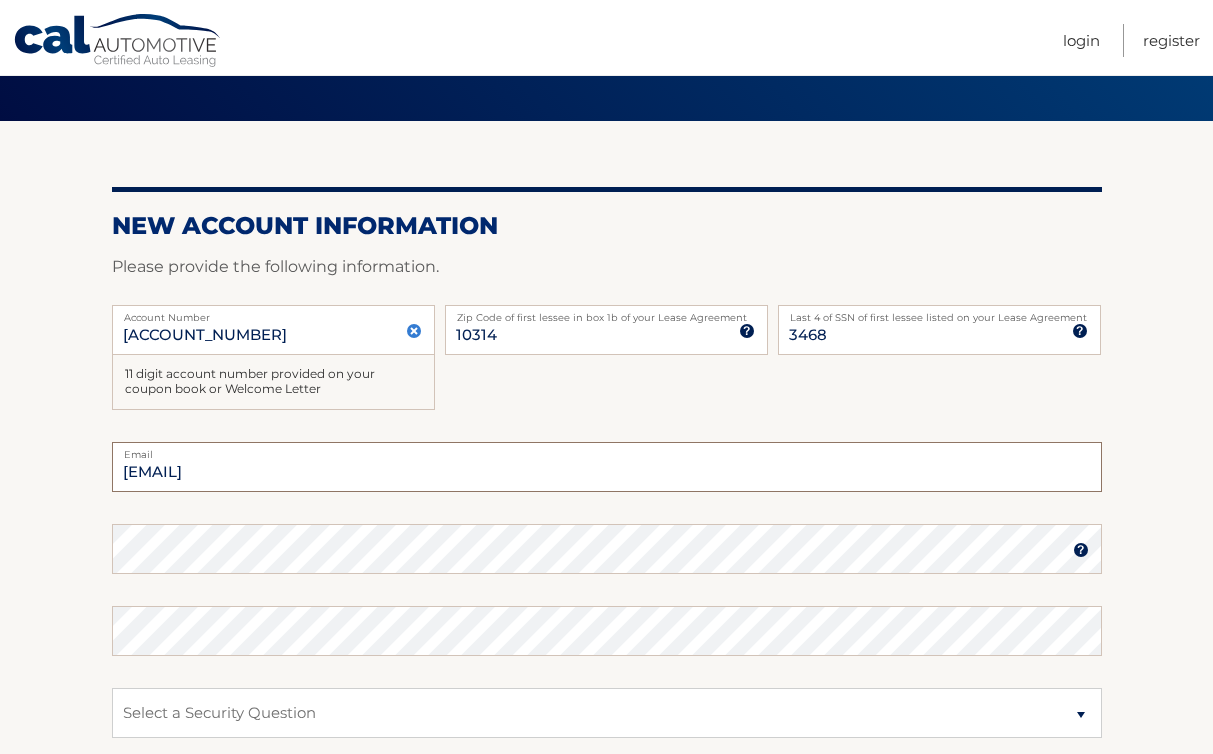 type on "SARag75@aol.com" 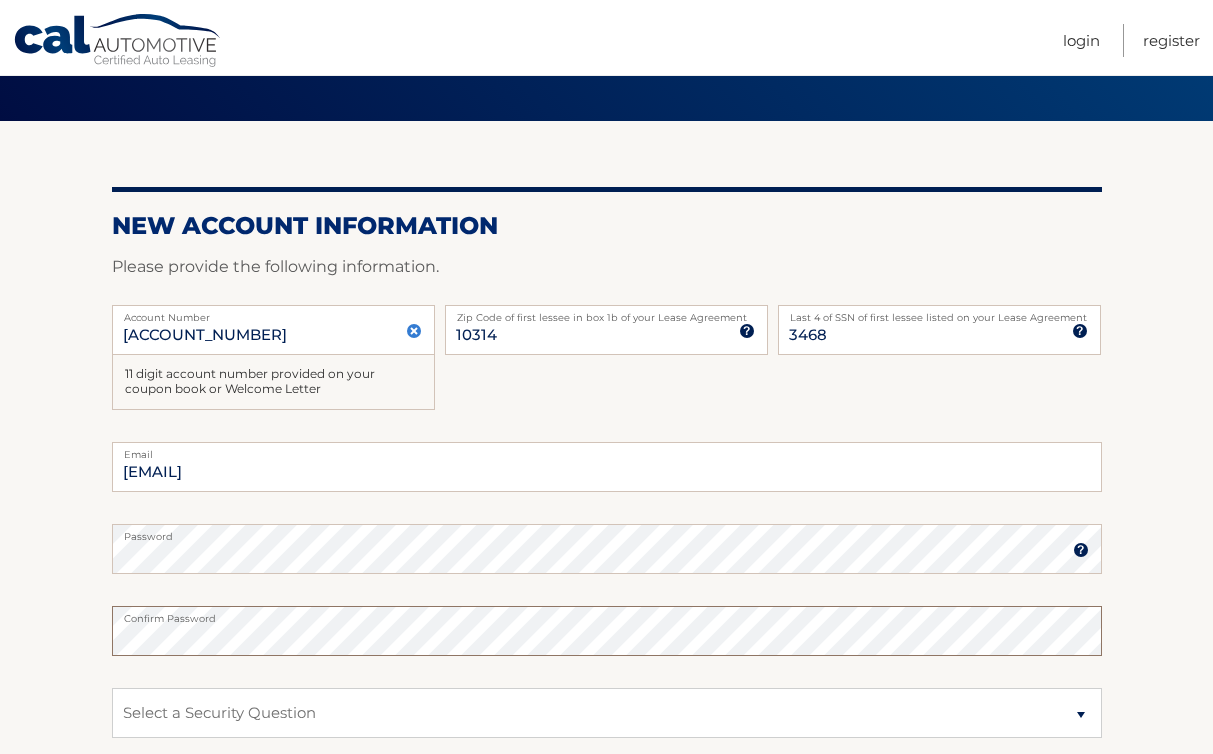 click on "New Account Information
Please provide the following information.
44455963286
Account Number
11 digit account number provided on your coupon book or Welcome Letter
10314
Zip Code of first lessee in box 1b of your Lease Agreement
Zip Code of first lessee in box 1b of your Lease Agreement
3468
Last 4 of SSN of first lessee listed on your Lease Agreement
Last 4 of SSN of first lessee listed on your Lease Agreement
SARag75@aol.com
Email" at bounding box center [606, 539] 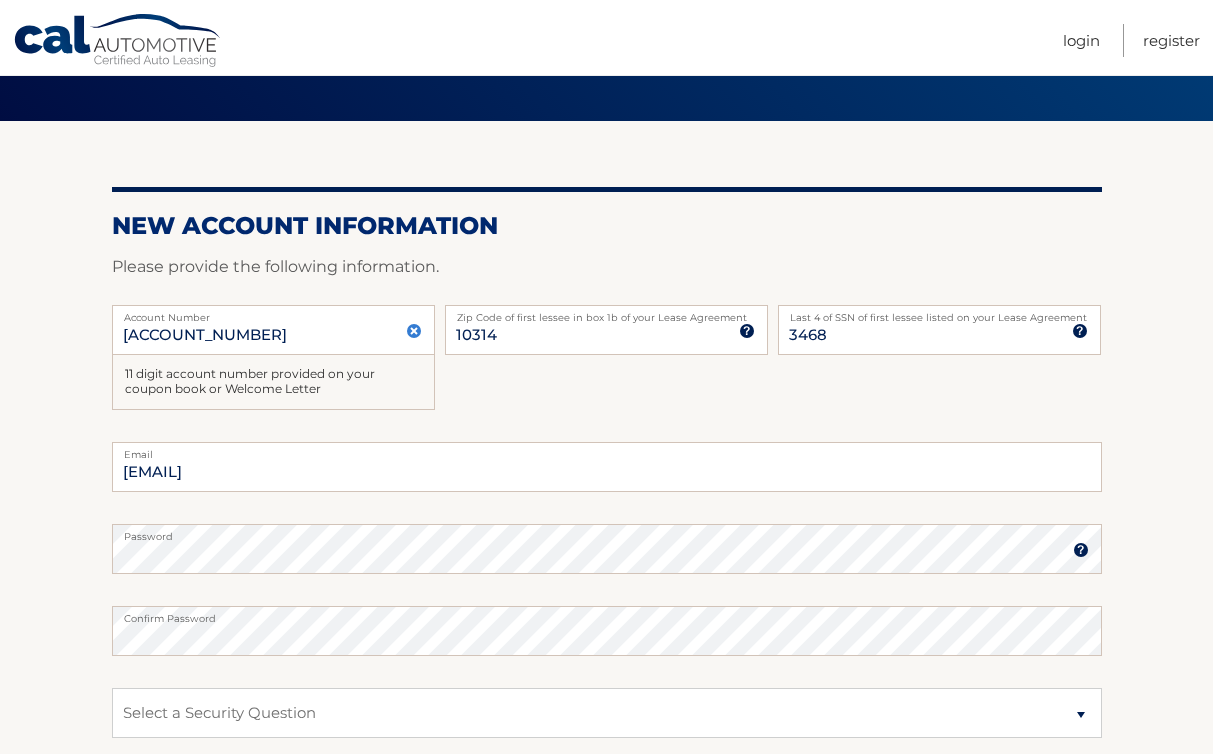 click on "New Account Information
Please provide the following information.
44455963286
Account Number
11 digit account number provided on your coupon book or Welcome Letter
10314
Zip Code of first lessee in box 1b of your Lease Agreement
Zip Code of first lessee in box 1b of your Lease Agreement
3468
Last 4 of SSN of first lessee listed on your Lease Agreement
Last 4 of SSN of first lessee listed on your Lease Agreement
SARag75@aol.com
Email" at bounding box center (606, 539) 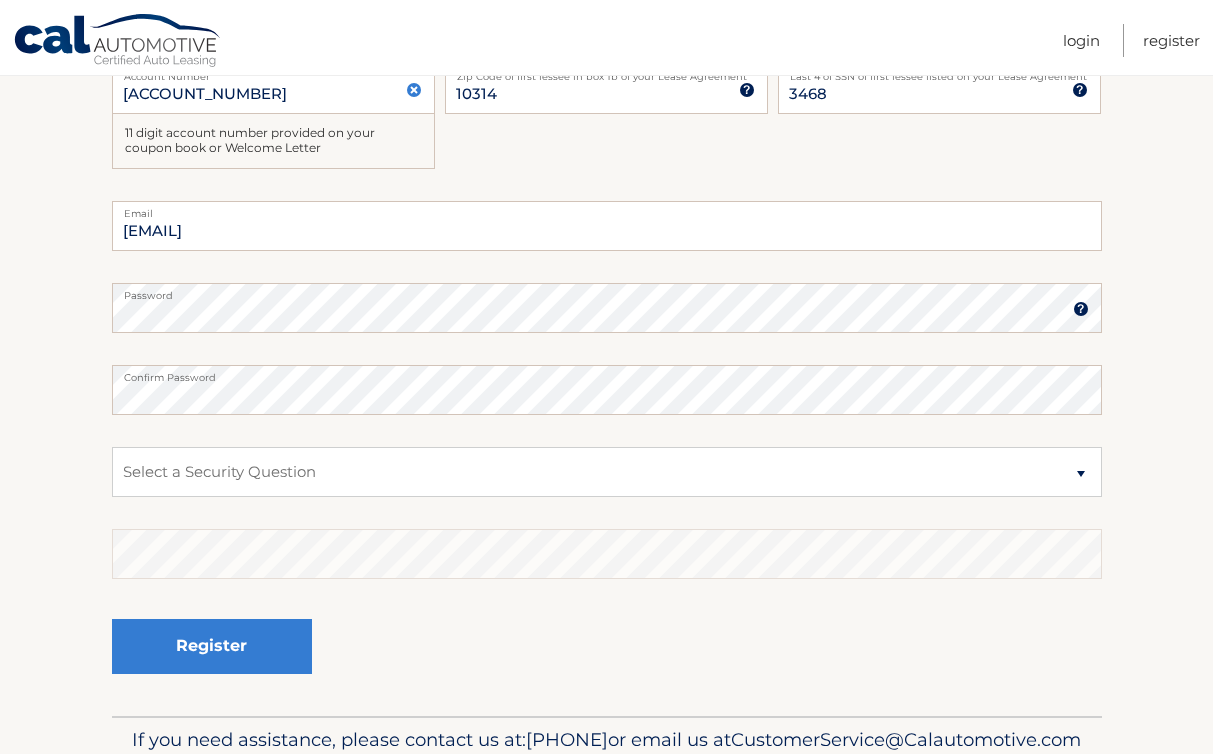 scroll, scrollTop: 384, scrollLeft: 0, axis: vertical 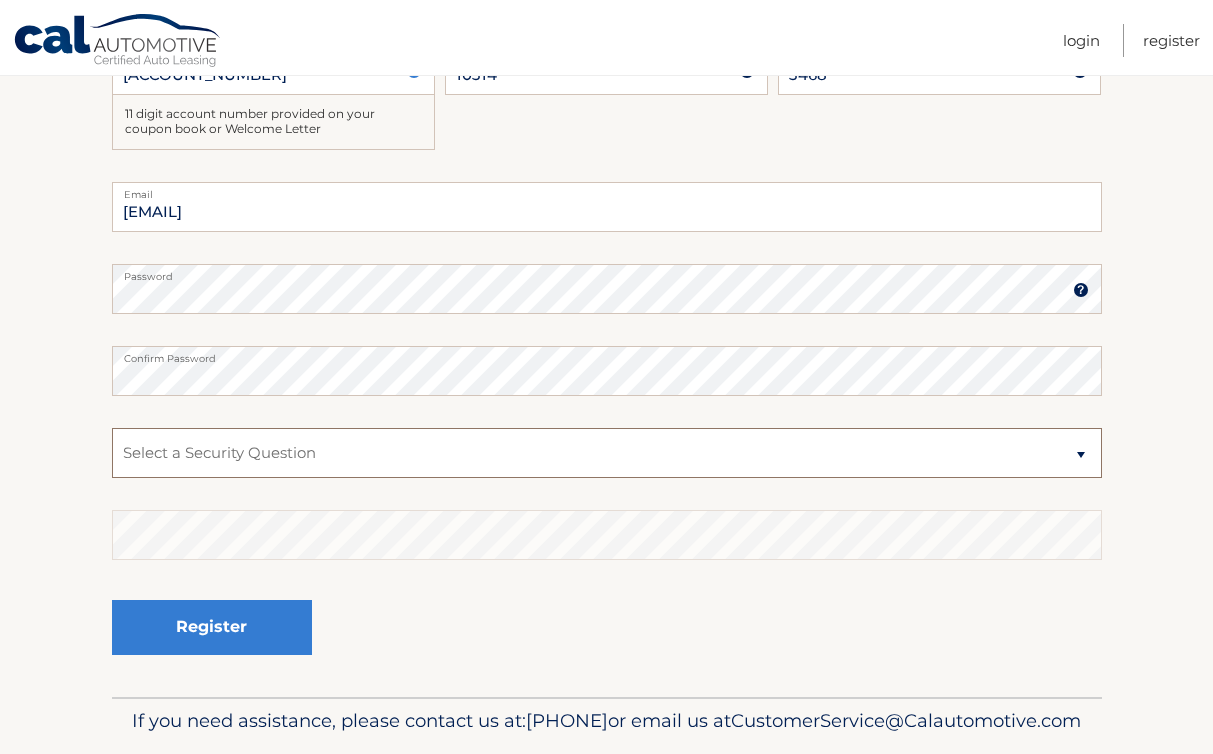 select on "2" 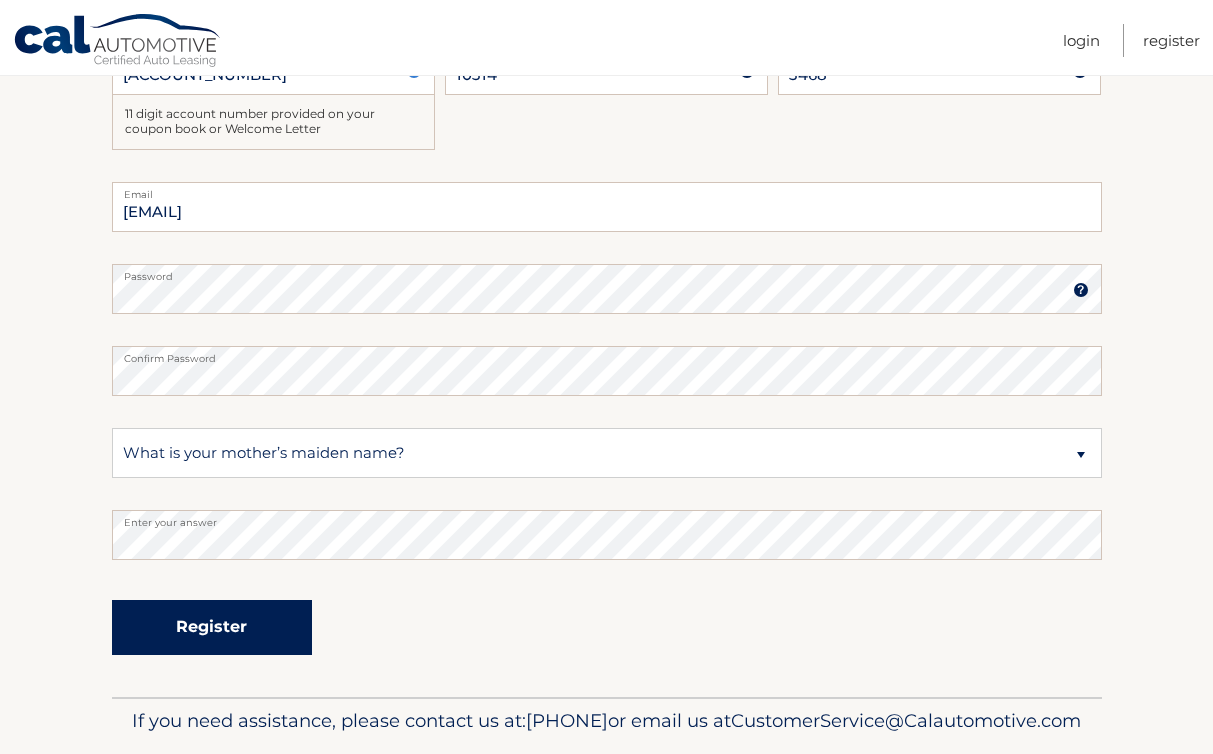 click on "Register" at bounding box center (212, 627) 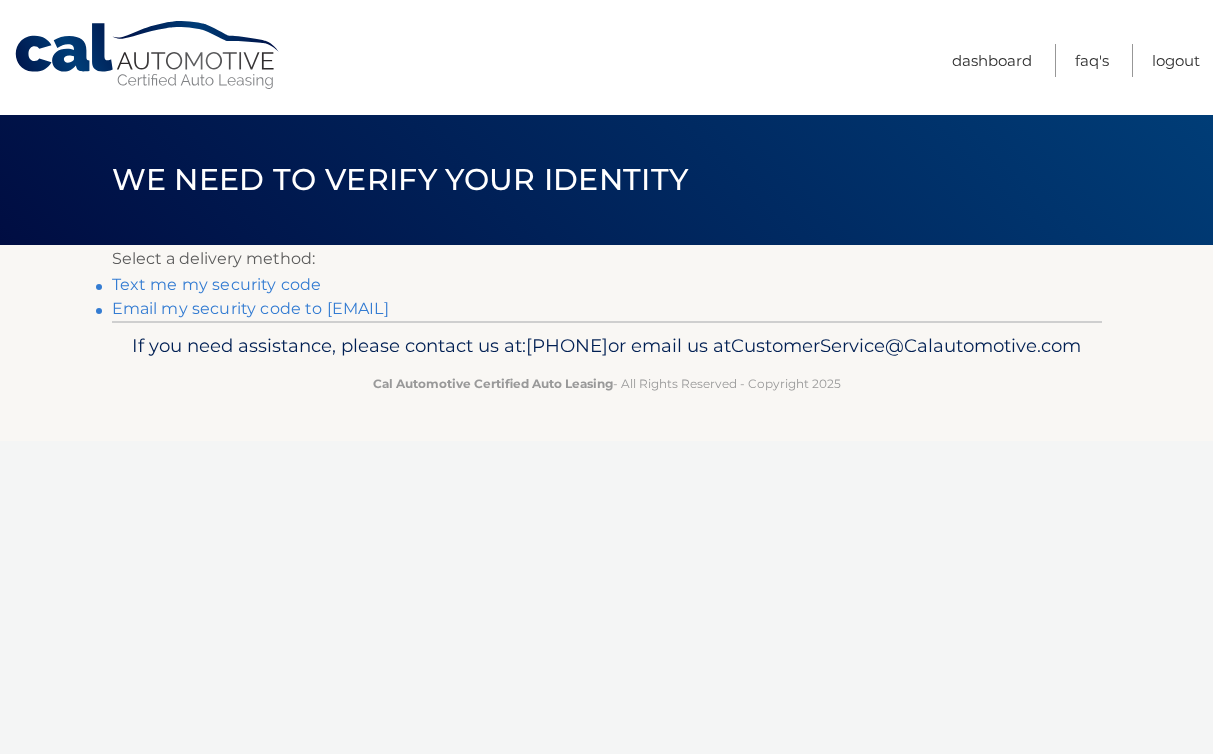 scroll, scrollTop: 0, scrollLeft: 0, axis: both 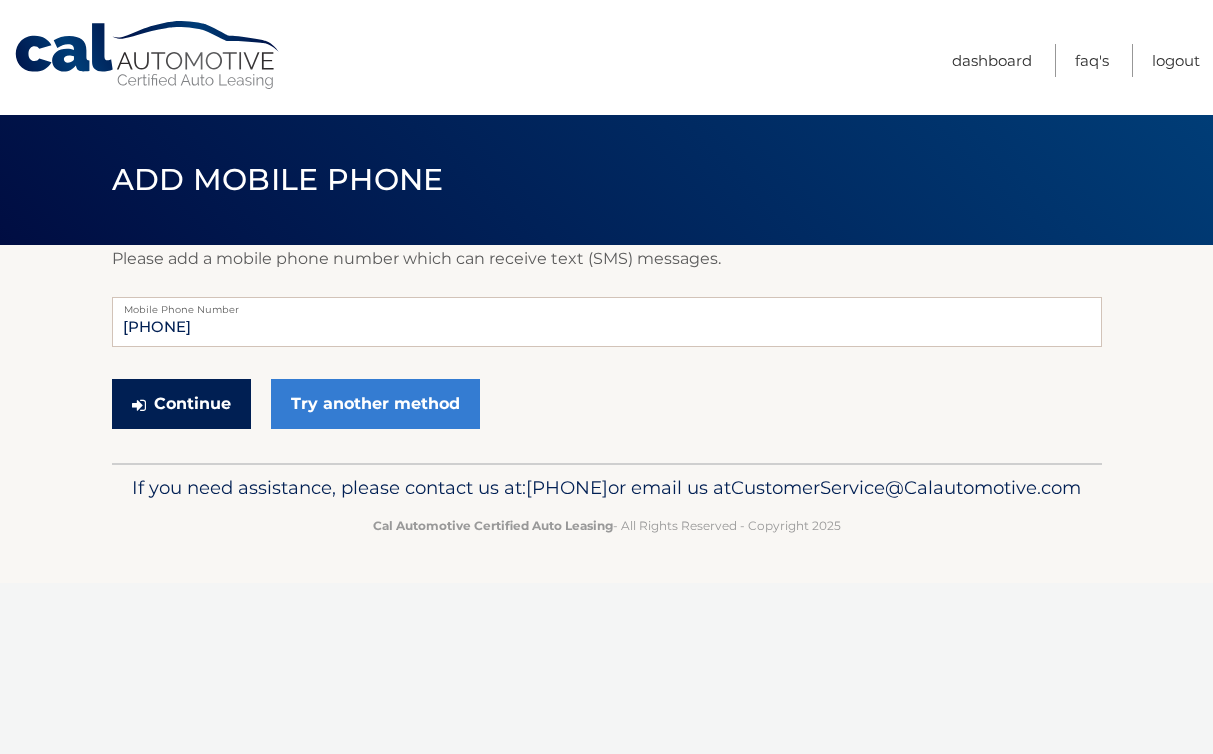 click on "Continue" at bounding box center (181, 404) 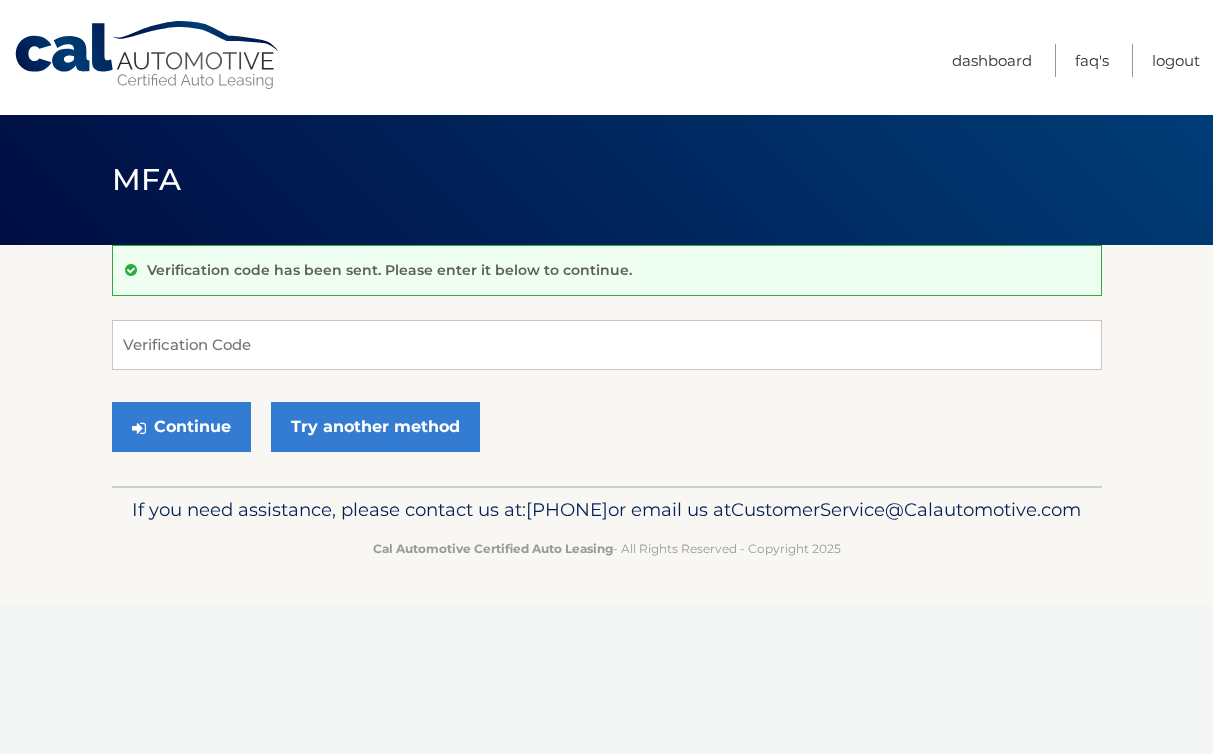 scroll, scrollTop: 0, scrollLeft: 0, axis: both 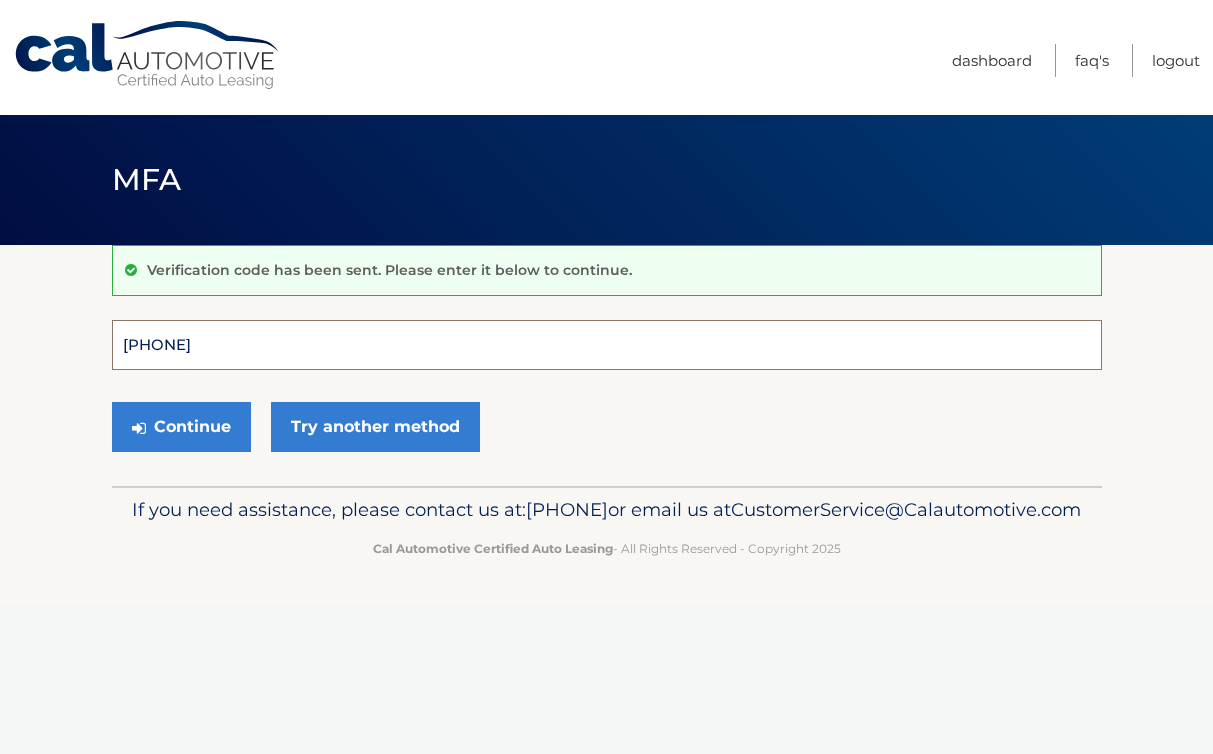 type on "776460" 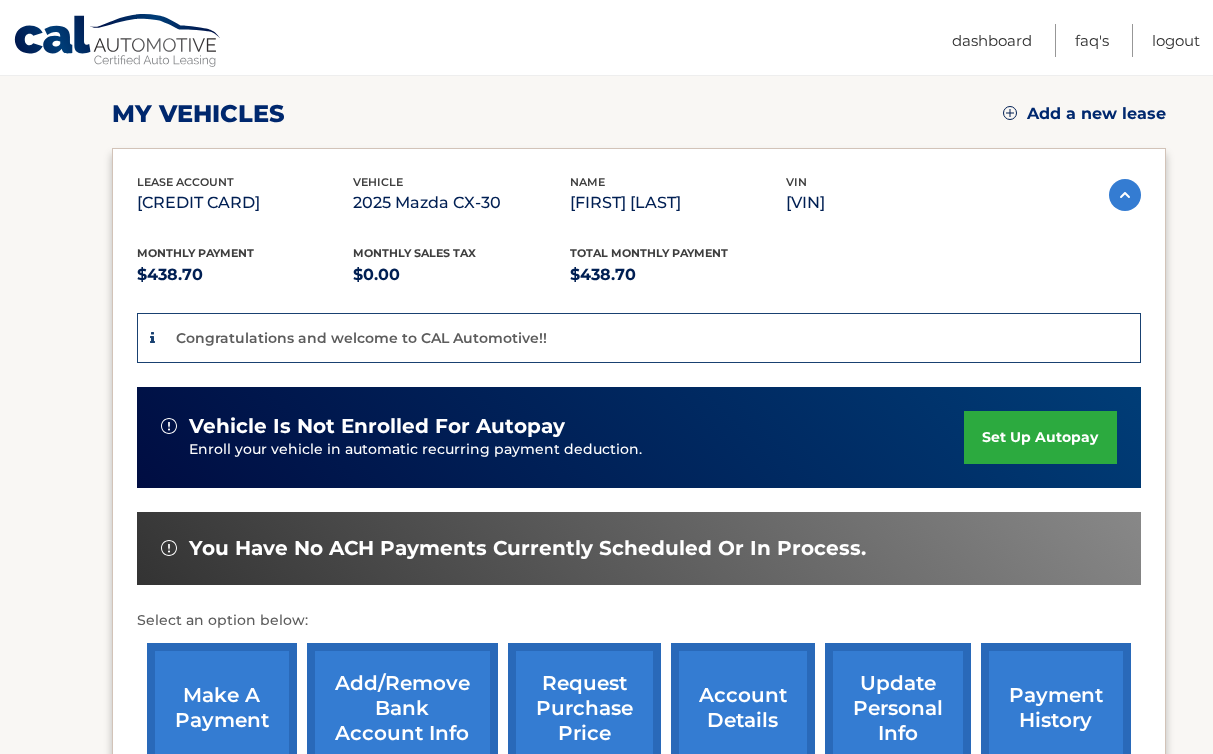 scroll, scrollTop: 278, scrollLeft: 0, axis: vertical 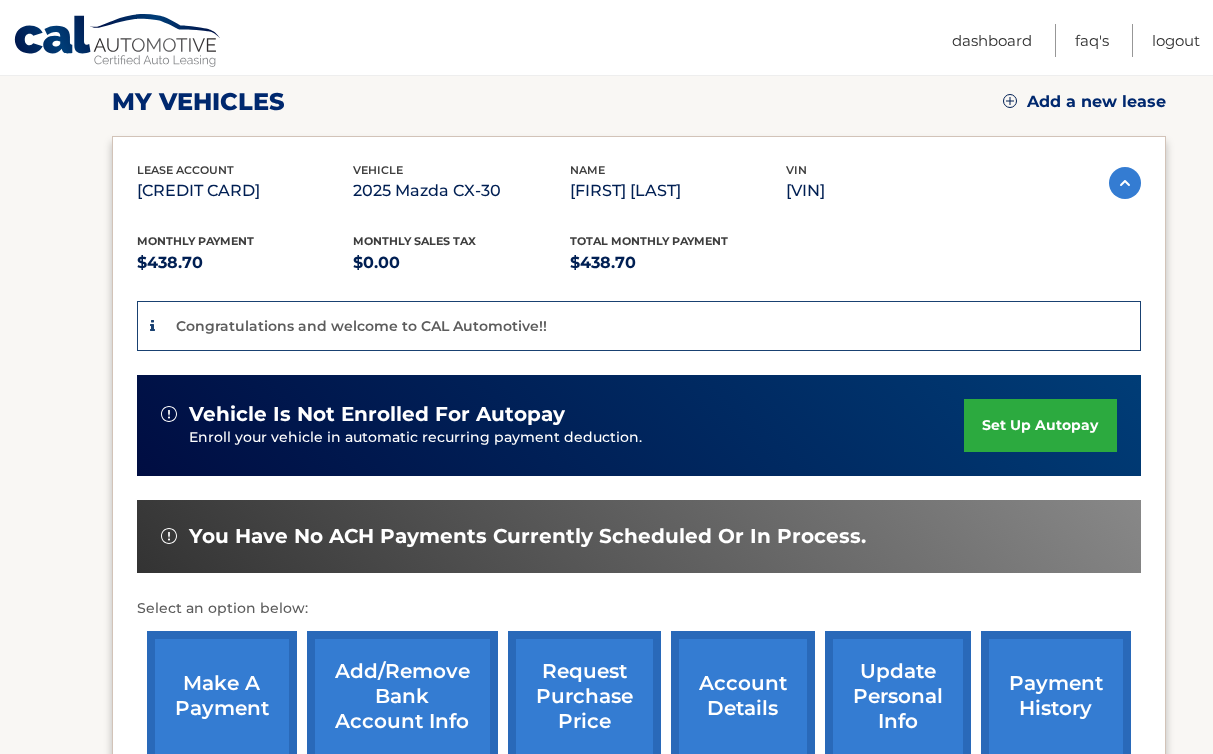 click on "set up autopay" at bounding box center [1040, 425] 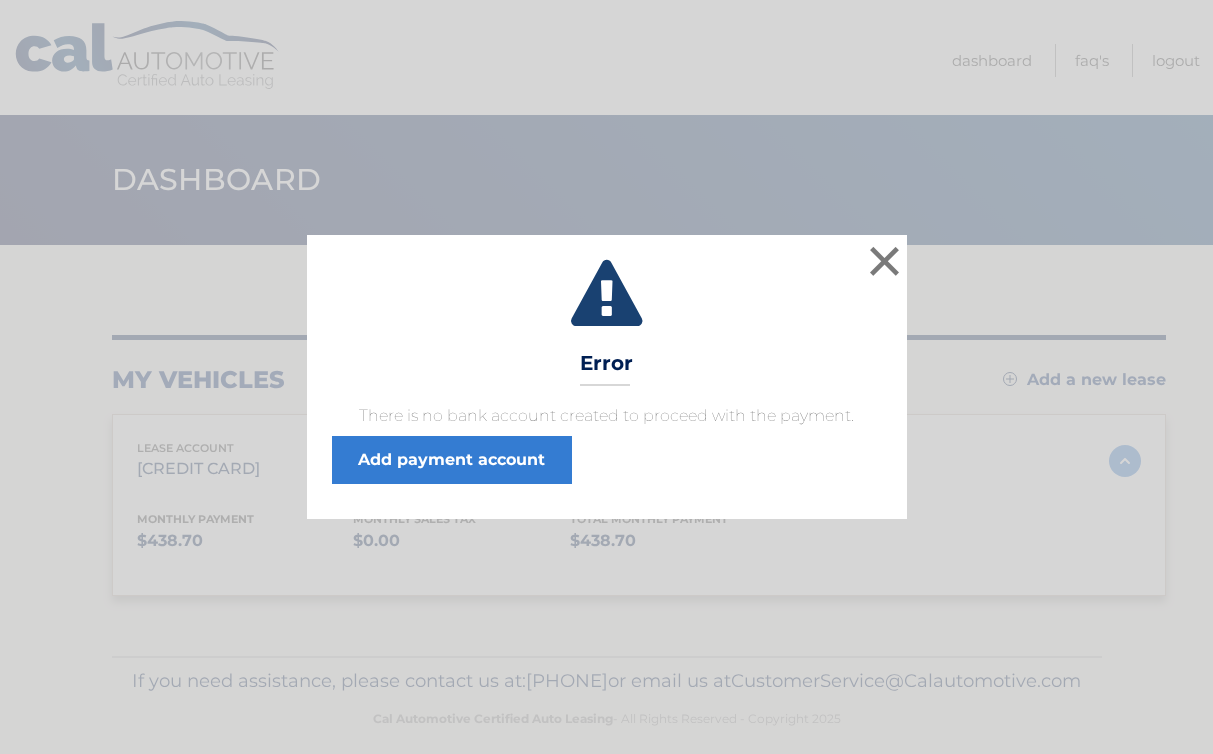 scroll, scrollTop: 0, scrollLeft: 0, axis: both 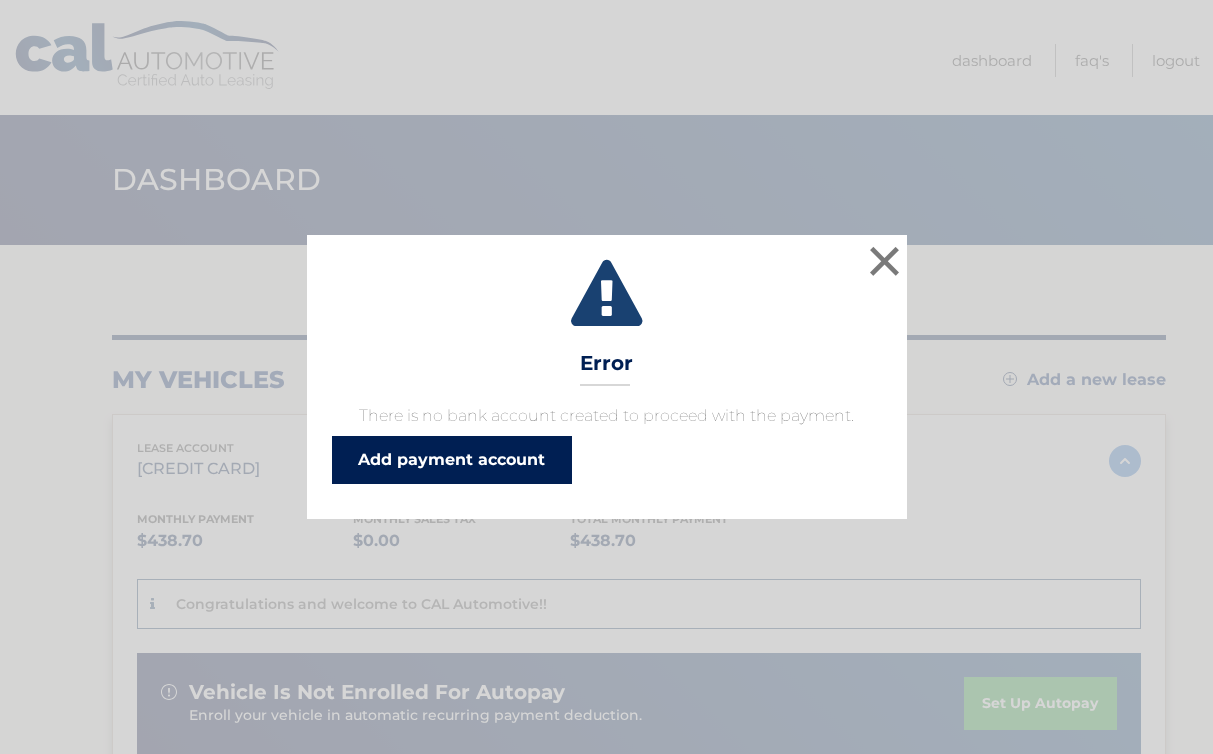 click on "Add payment account" at bounding box center [452, 460] 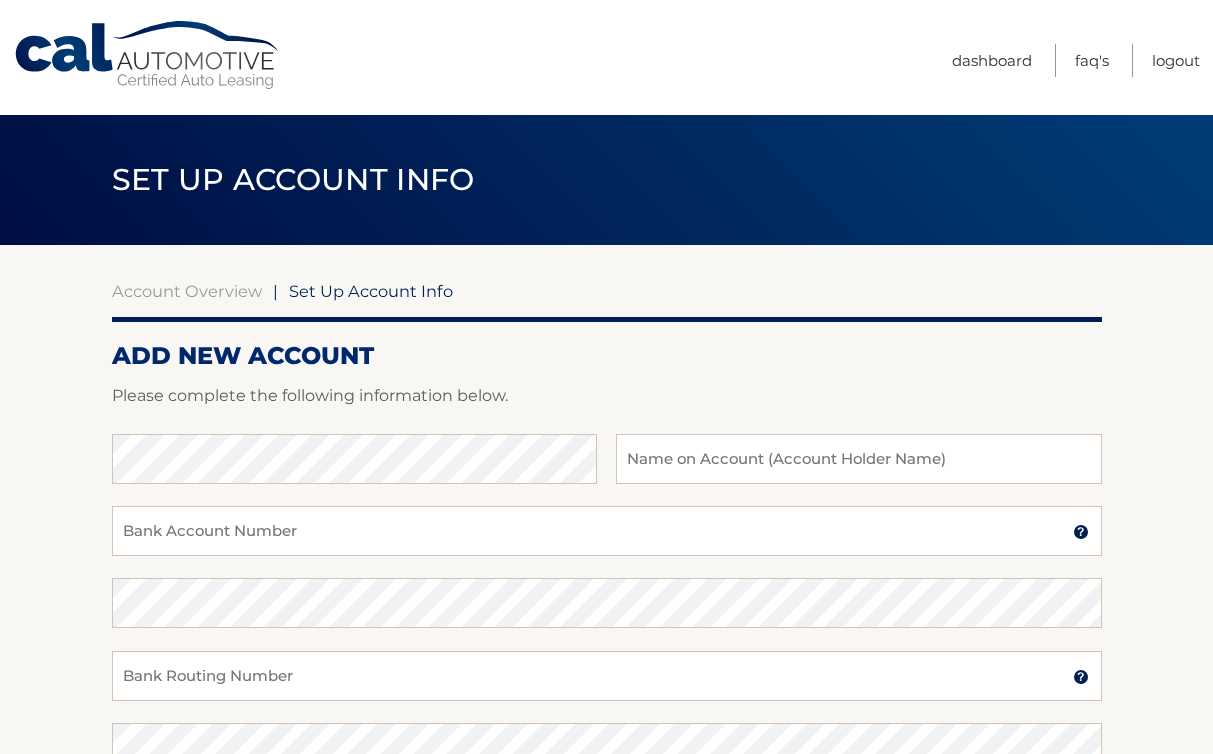 scroll, scrollTop: 0, scrollLeft: 0, axis: both 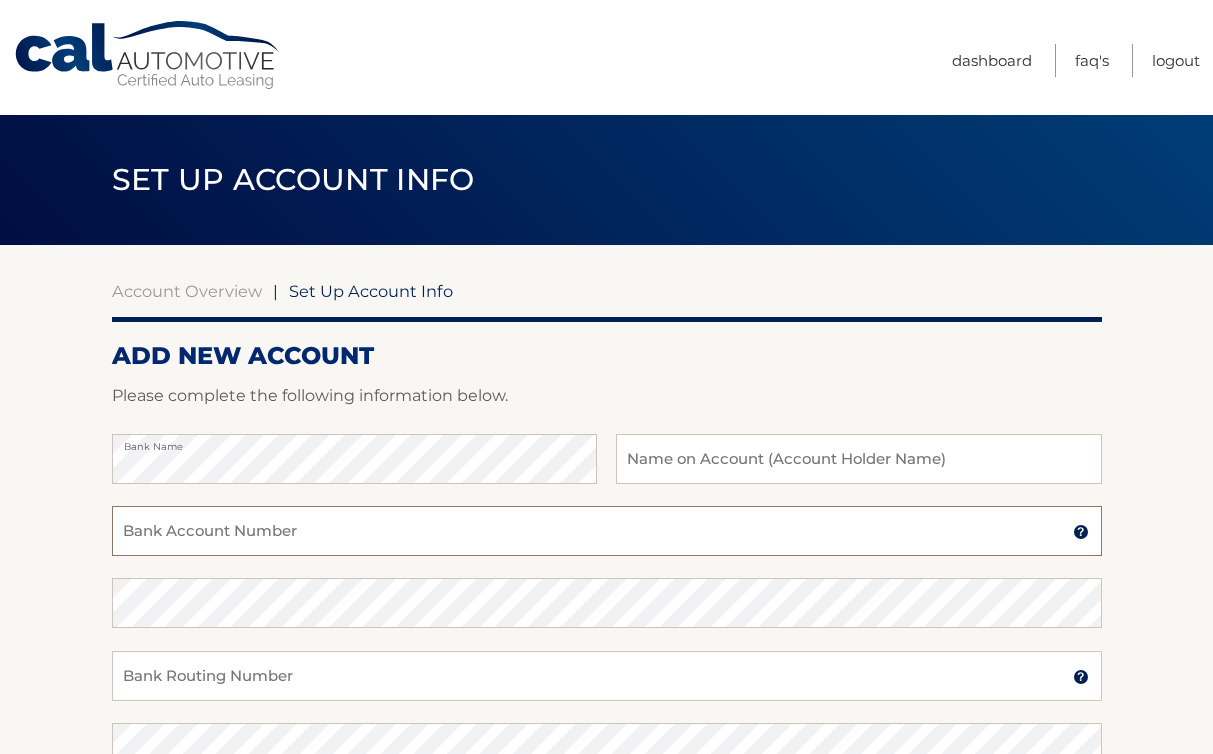 click on "Bank Account Number" at bounding box center [607, 531] 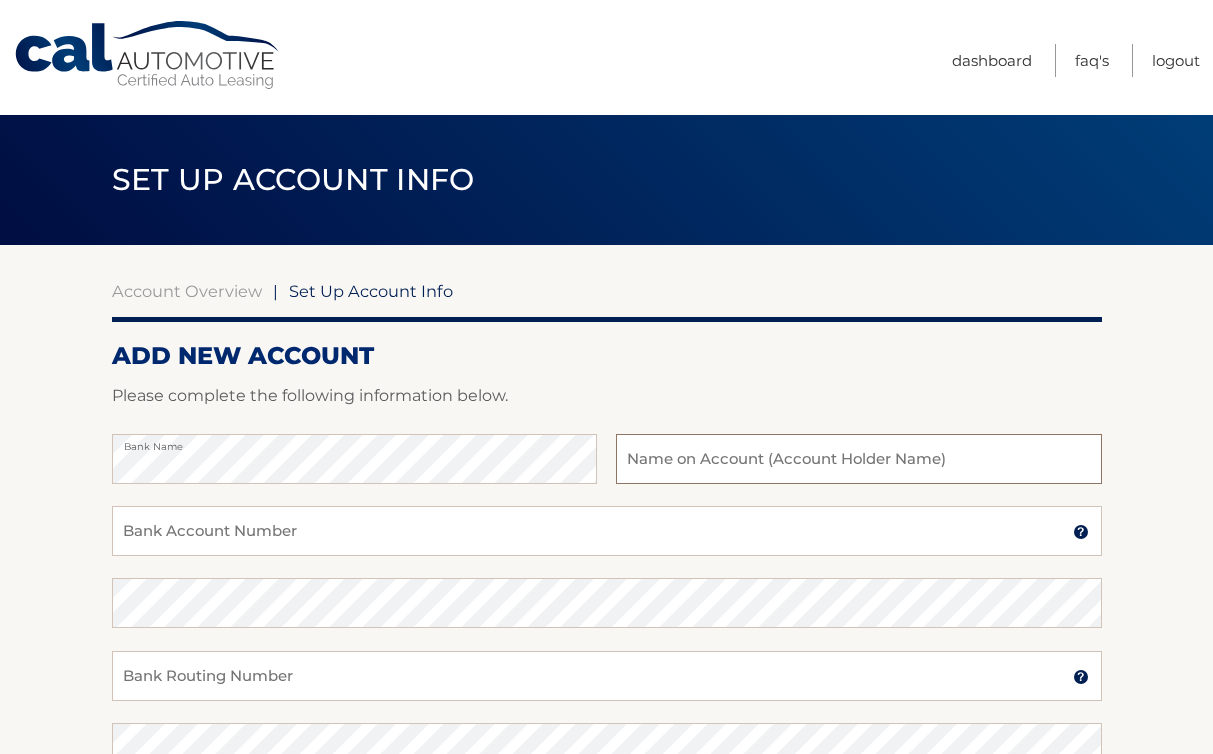click at bounding box center (858, 459) 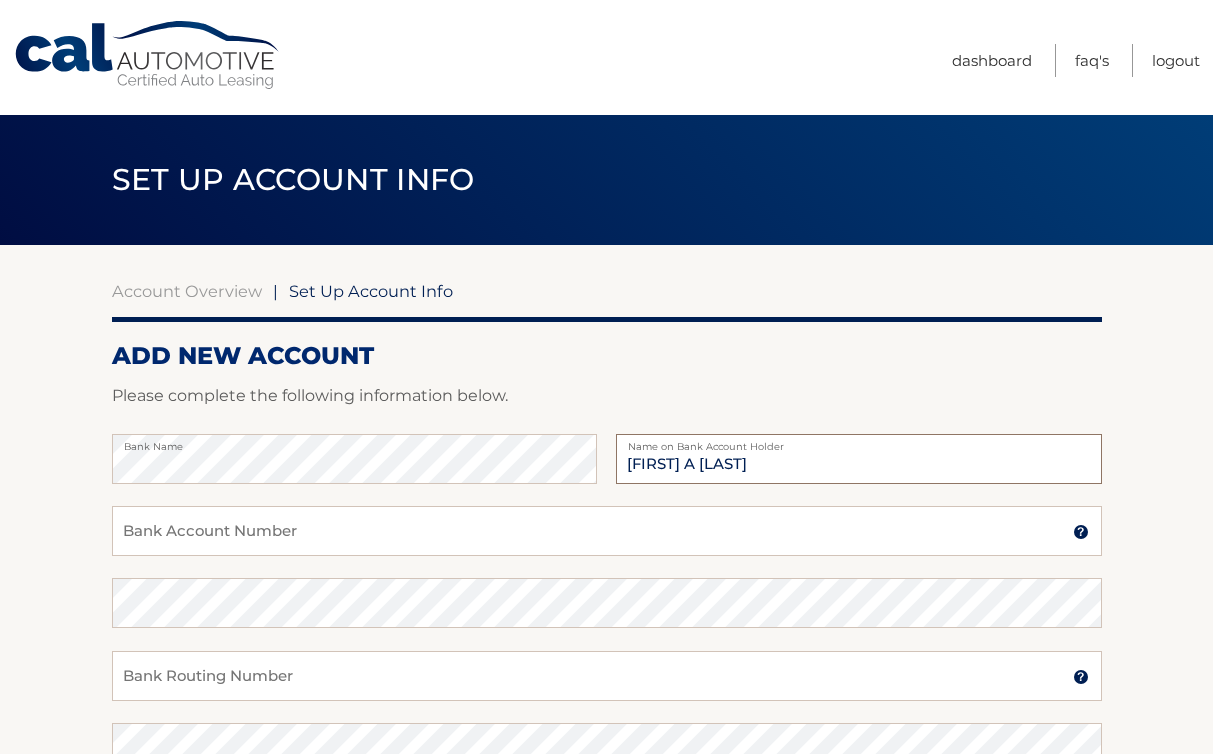 click on "Stacy A Ragusa" at bounding box center [858, 459] 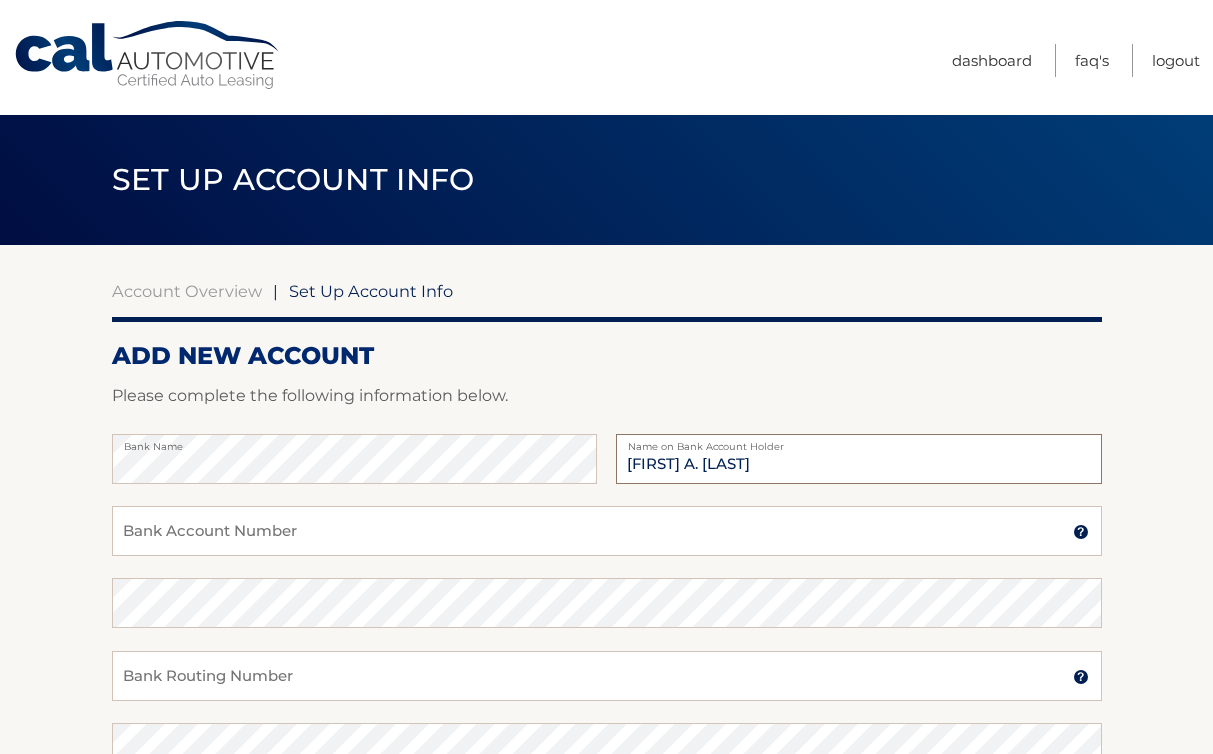 type on "Stacy A. Ragusa" 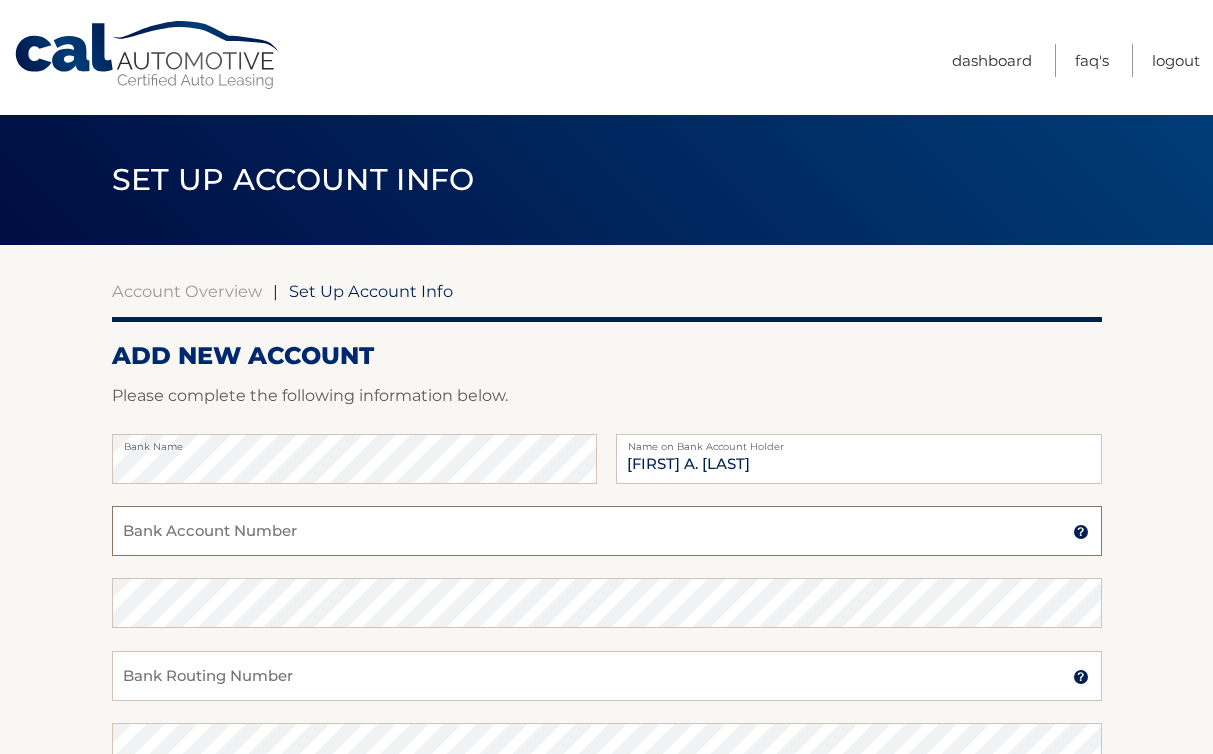 click on "Bank Account Number" at bounding box center (607, 531) 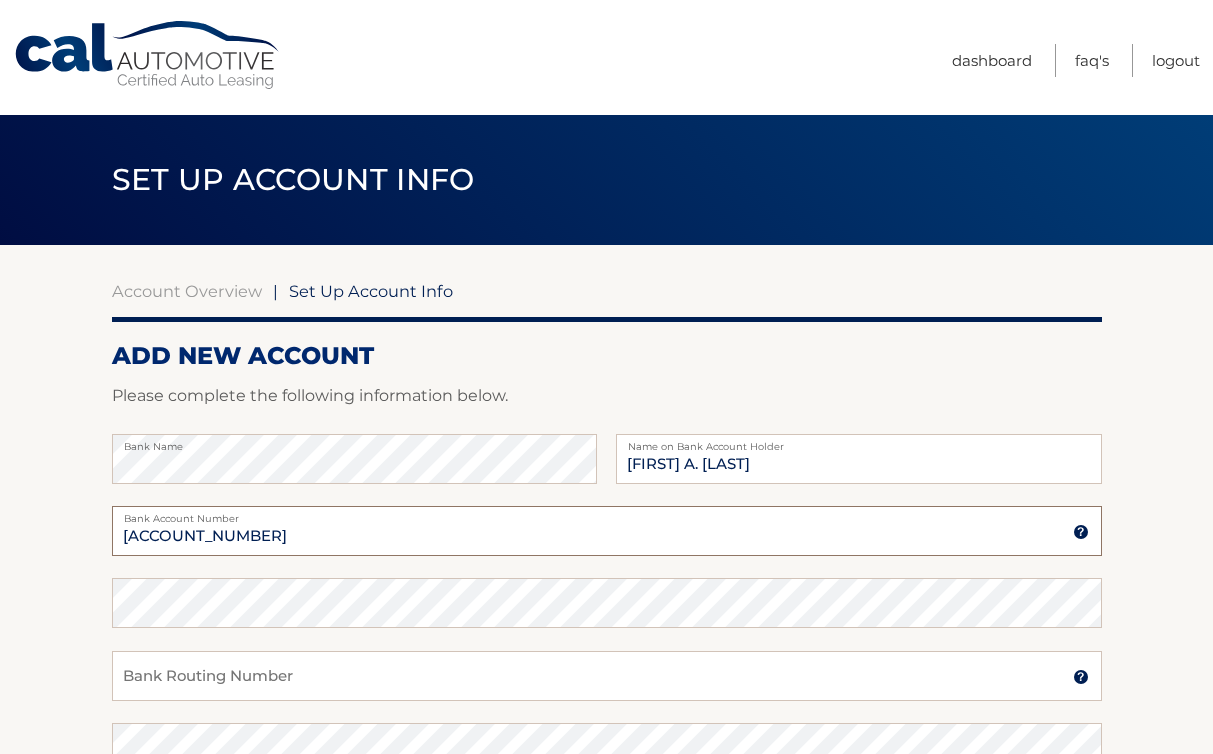 drag, startPoint x: 235, startPoint y: 538, endPoint x: 95, endPoint y: 526, distance: 140.51335 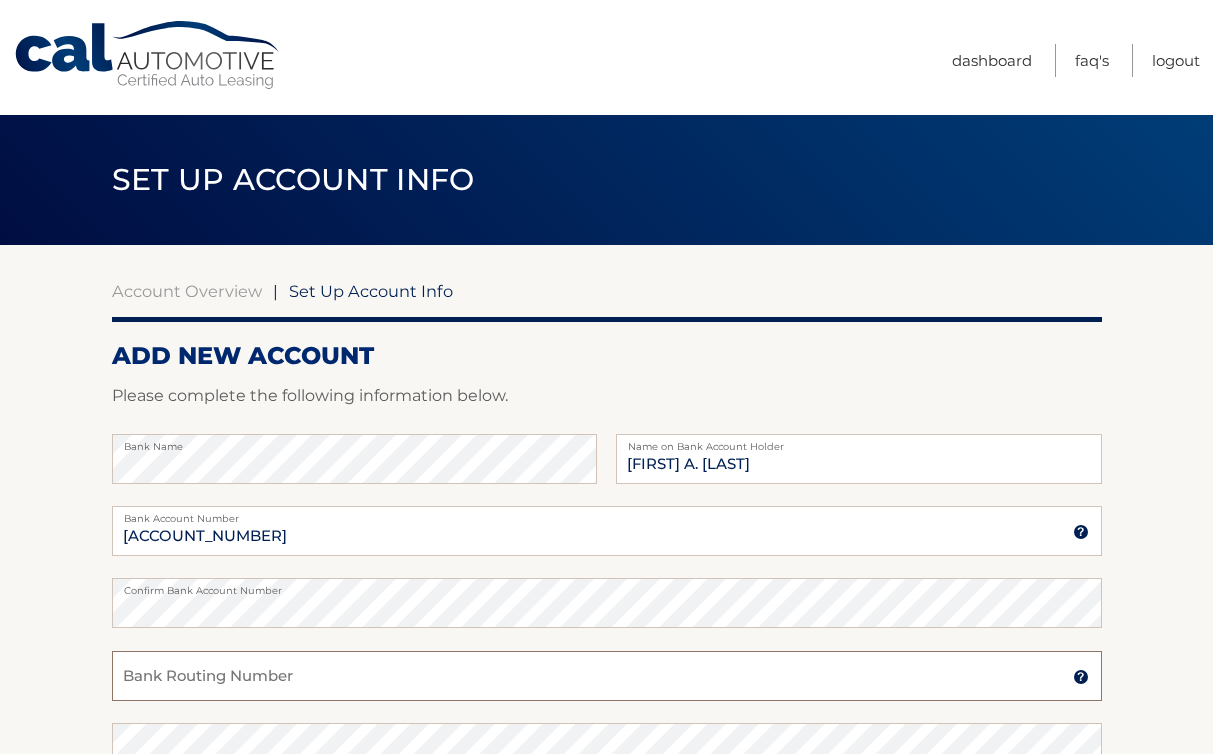 click on "Bank Routing Number" at bounding box center (607, 676) 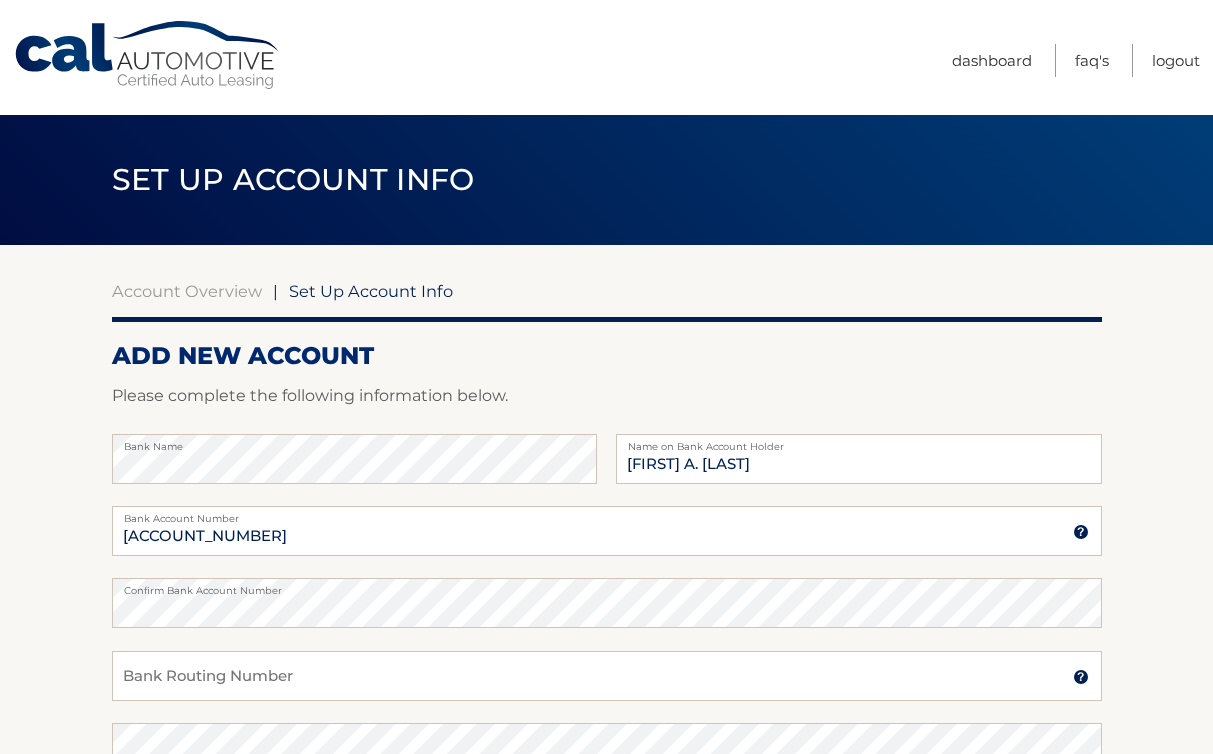 click at bounding box center [1081, 677] 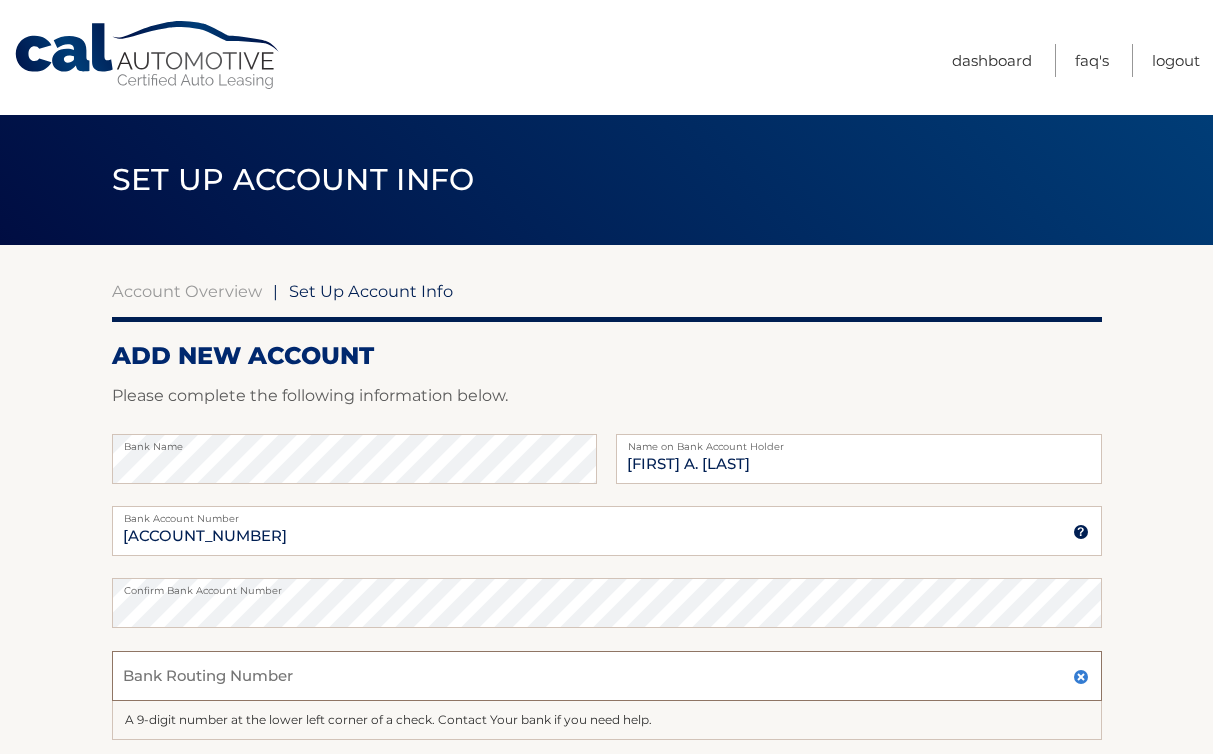 click on "Bank Routing Number" at bounding box center [607, 676] 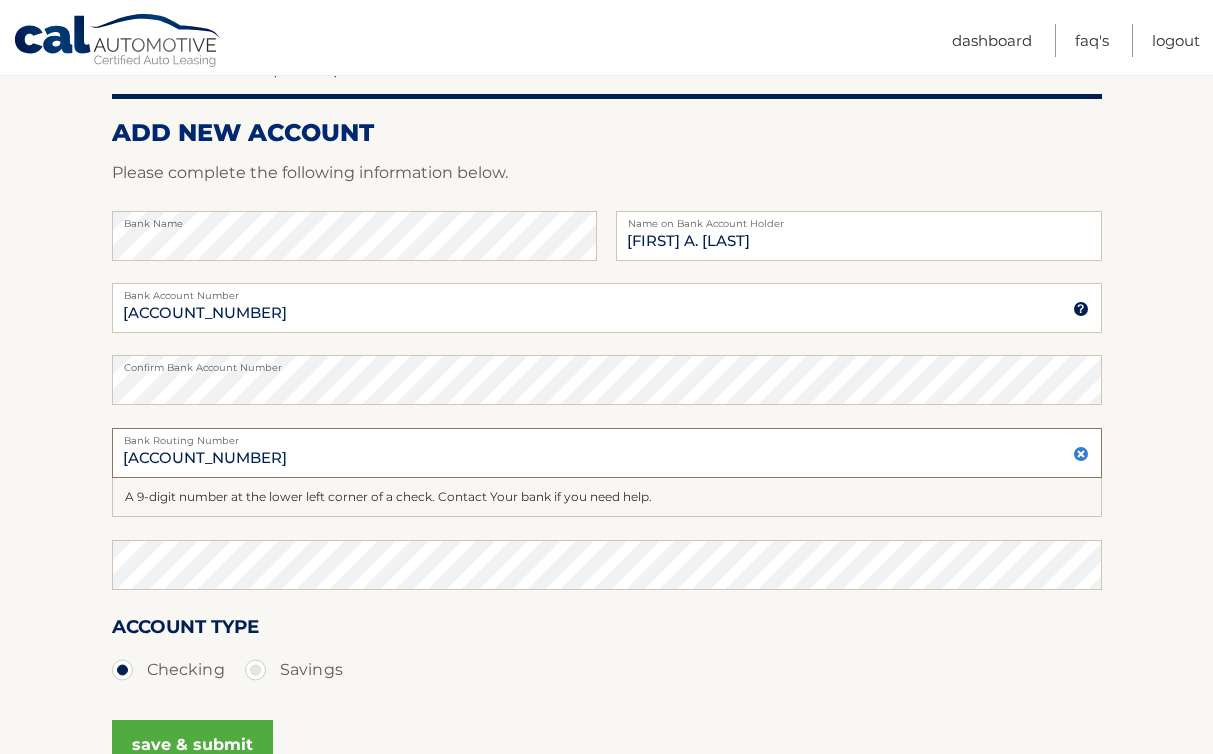 scroll, scrollTop: 234, scrollLeft: 0, axis: vertical 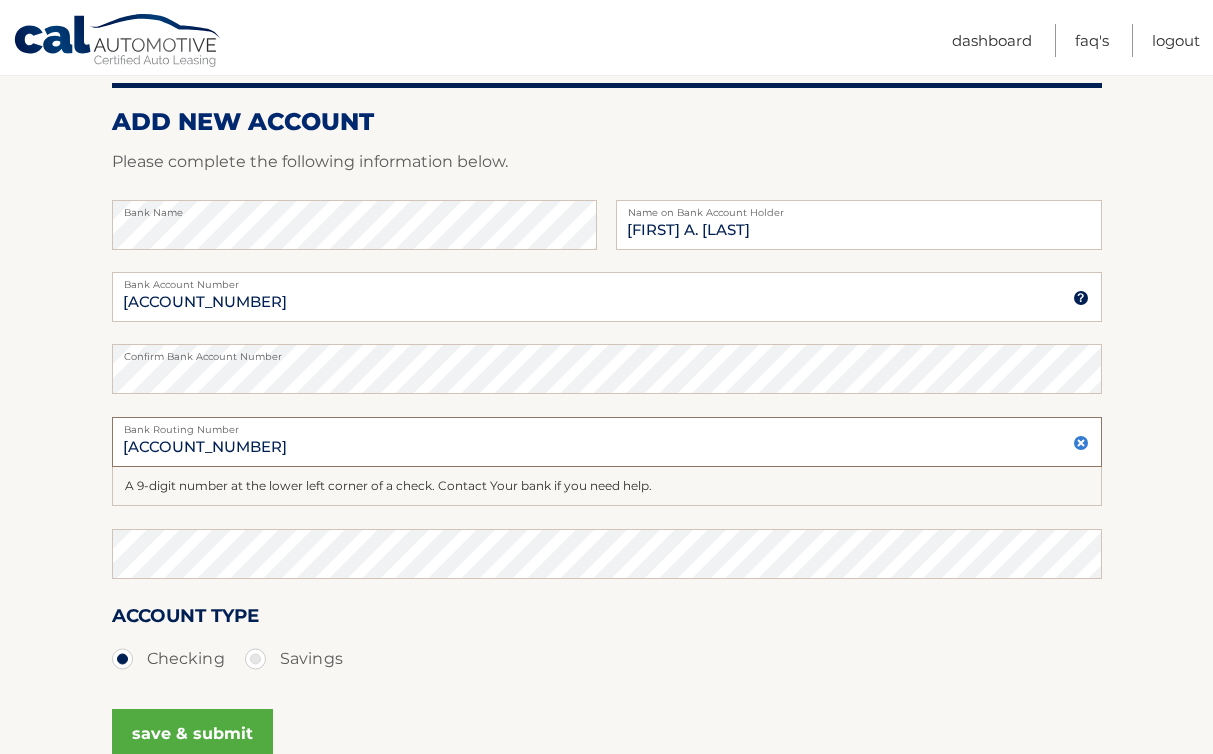 drag, startPoint x: 205, startPoint y: 446, endPoint x: 107, endPoint y: 442, distance: 98.0816 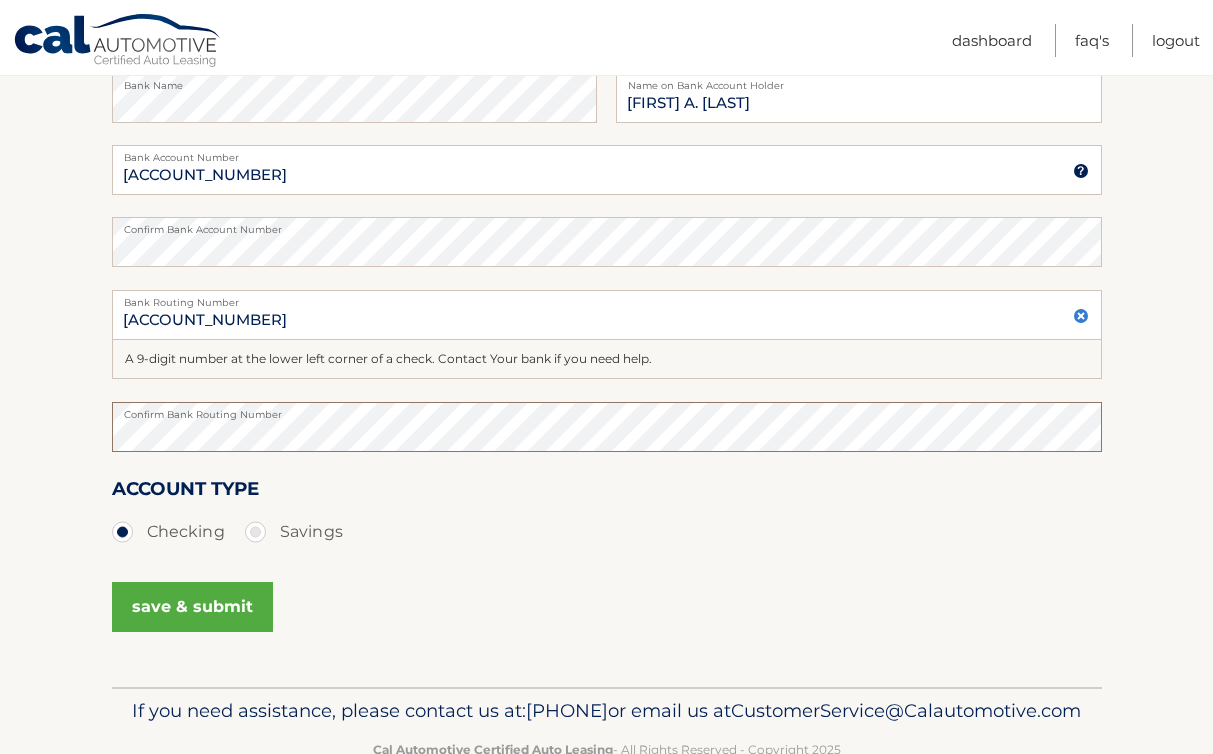 scroll, scrollTop: 397, scrollLeft: 0, axis: vertical 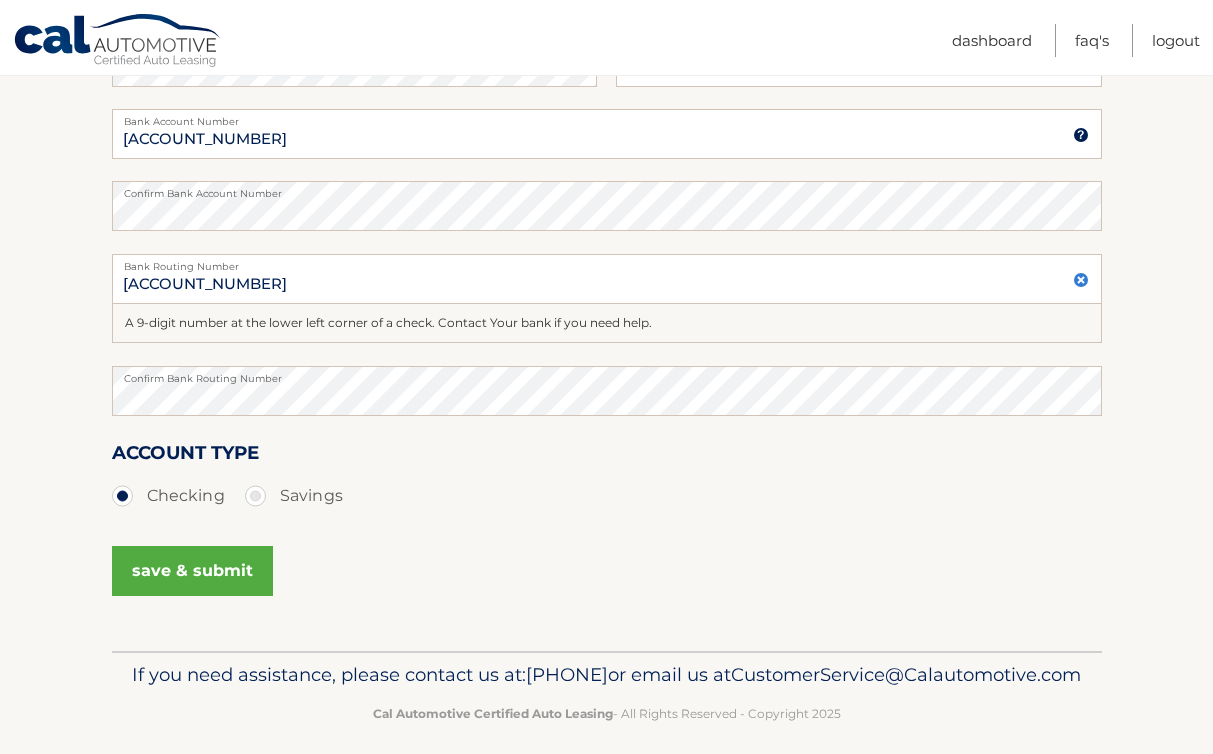 click on "save & submit" at bounding box center [192, 571] 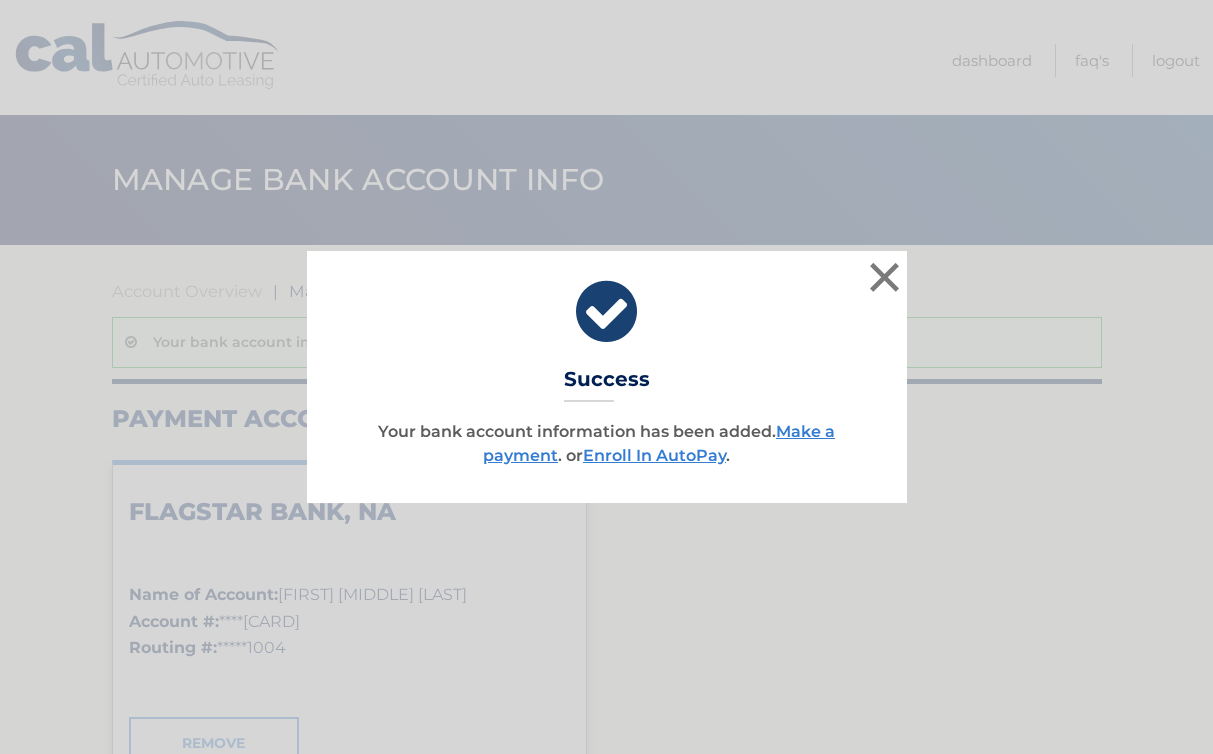 scroll, scrollTop: 0, scrollLeft: 0, axis: both 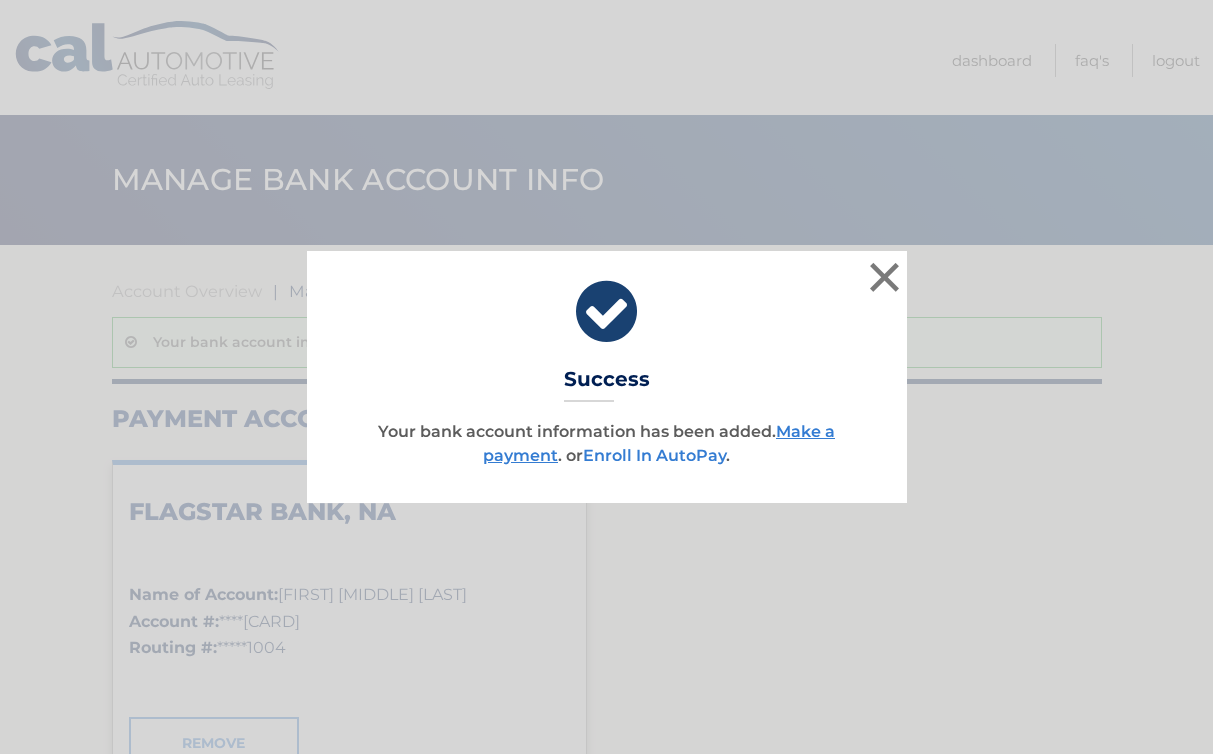 click on "Enroll In AutoPay" at bounding box center (654, 455) 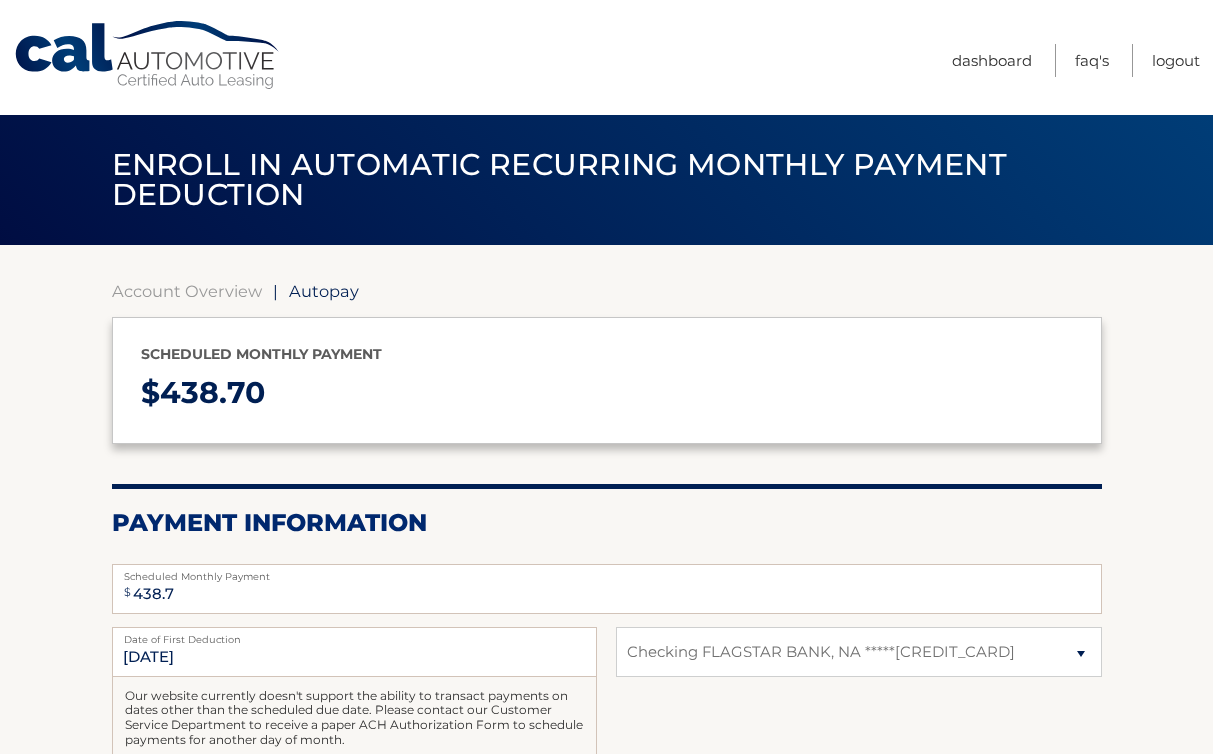 select on "ZjcxNDVhZDItMTc0Ni00MTVkLThiNzQtMjQ1MTE4M2EzMGRh" 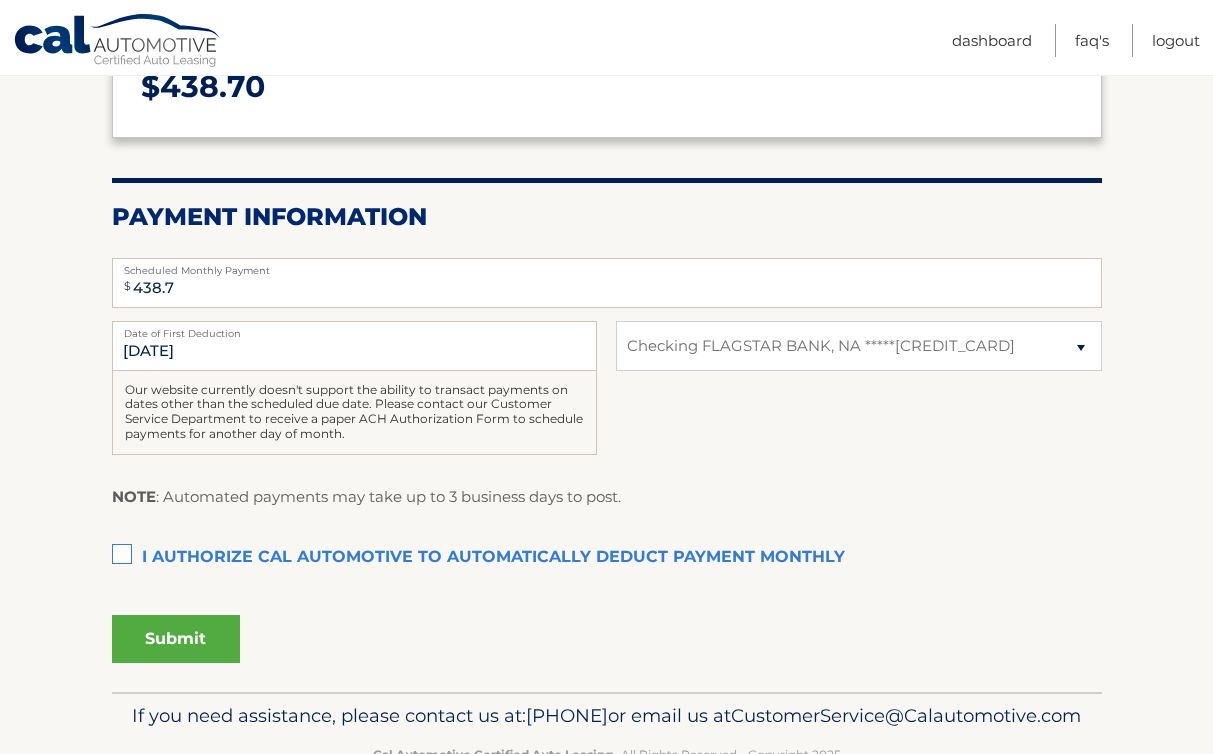 scroll, scrollTop: 312, scrollLeft: 0, axis: vertical 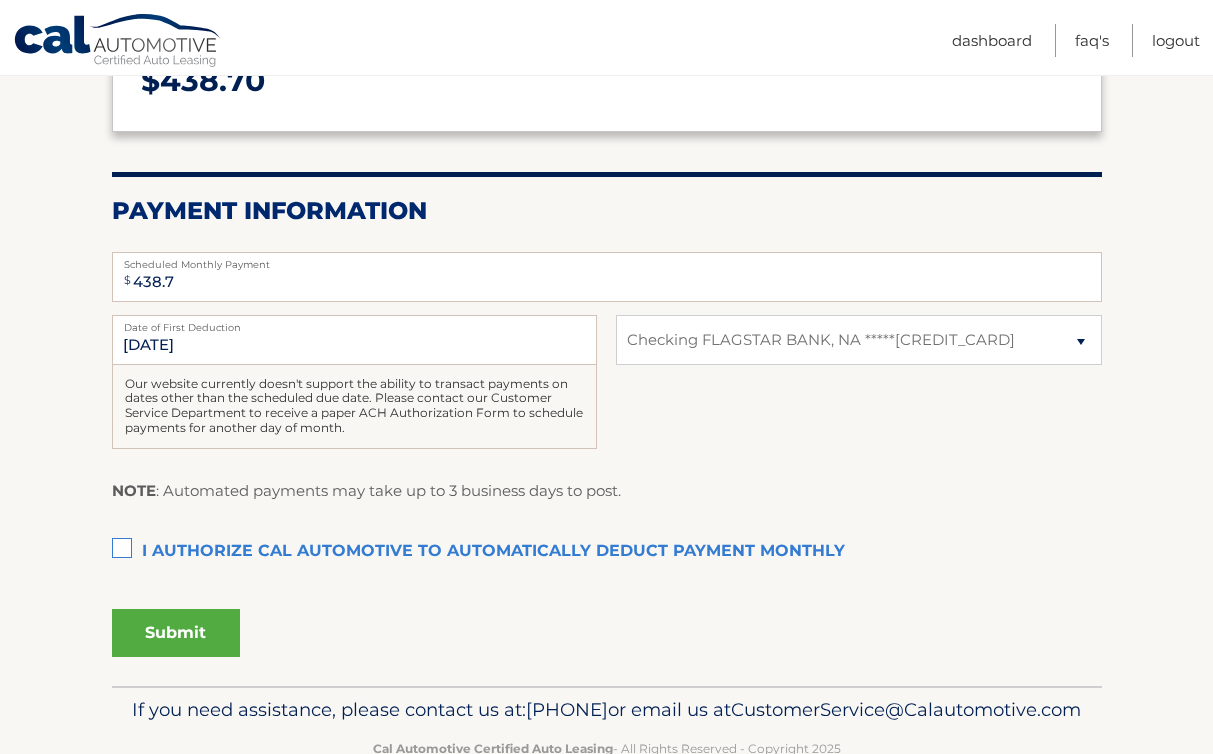 click on "I authorize cal automotive to automatically deduct payment monthly
This checkbox must be checked" at bounding box center (607, 552) 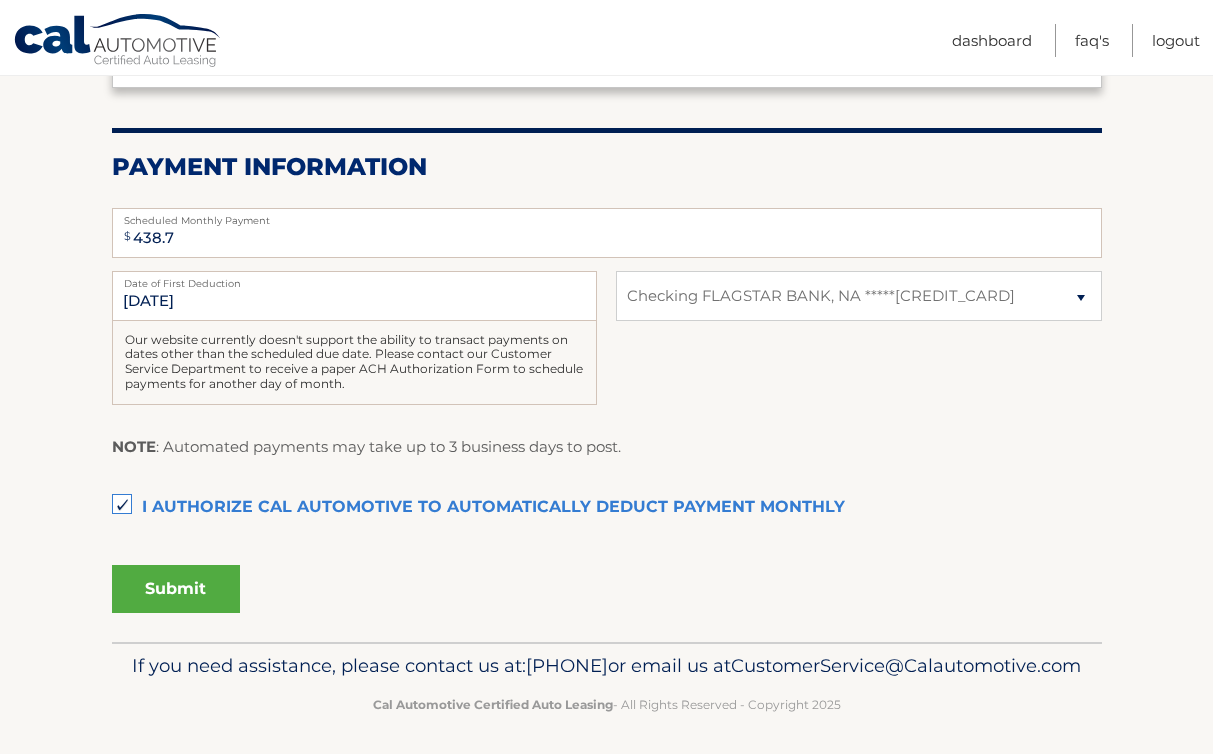 scroll, scrollTop: 361, scrollLeft: 0, axis: vertical 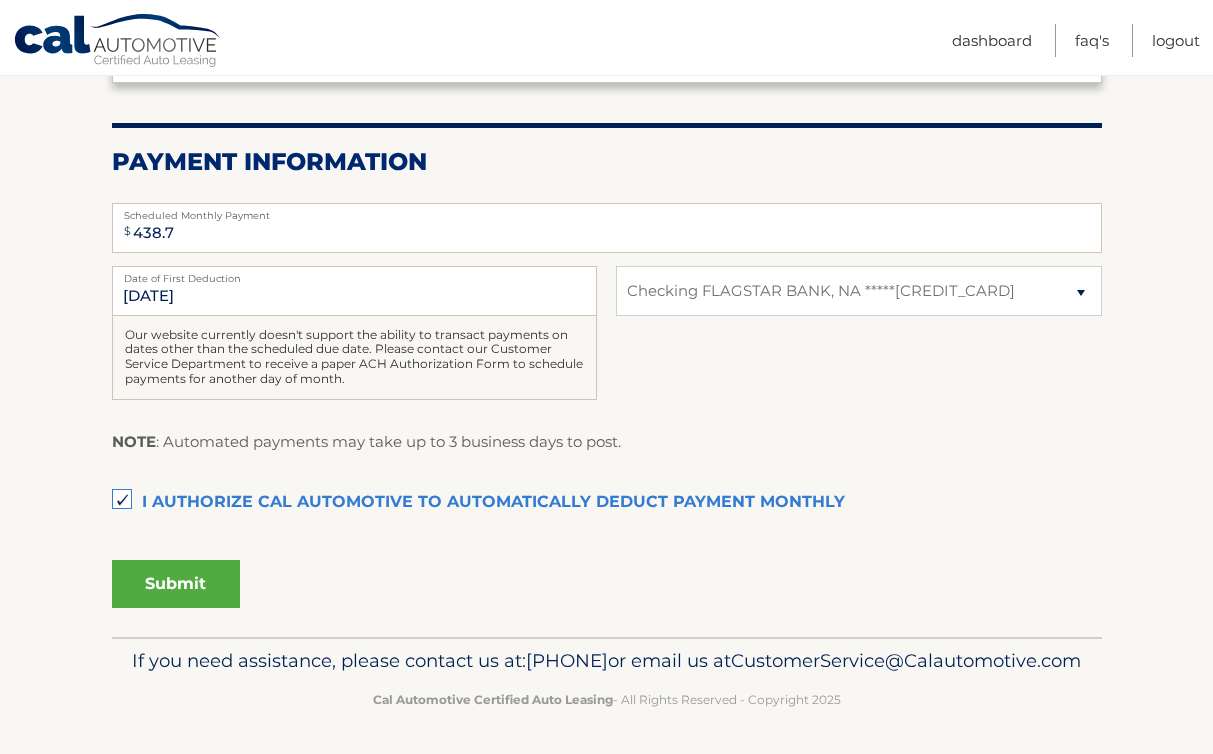 click on "Submit" at bounding box center (176, 584) 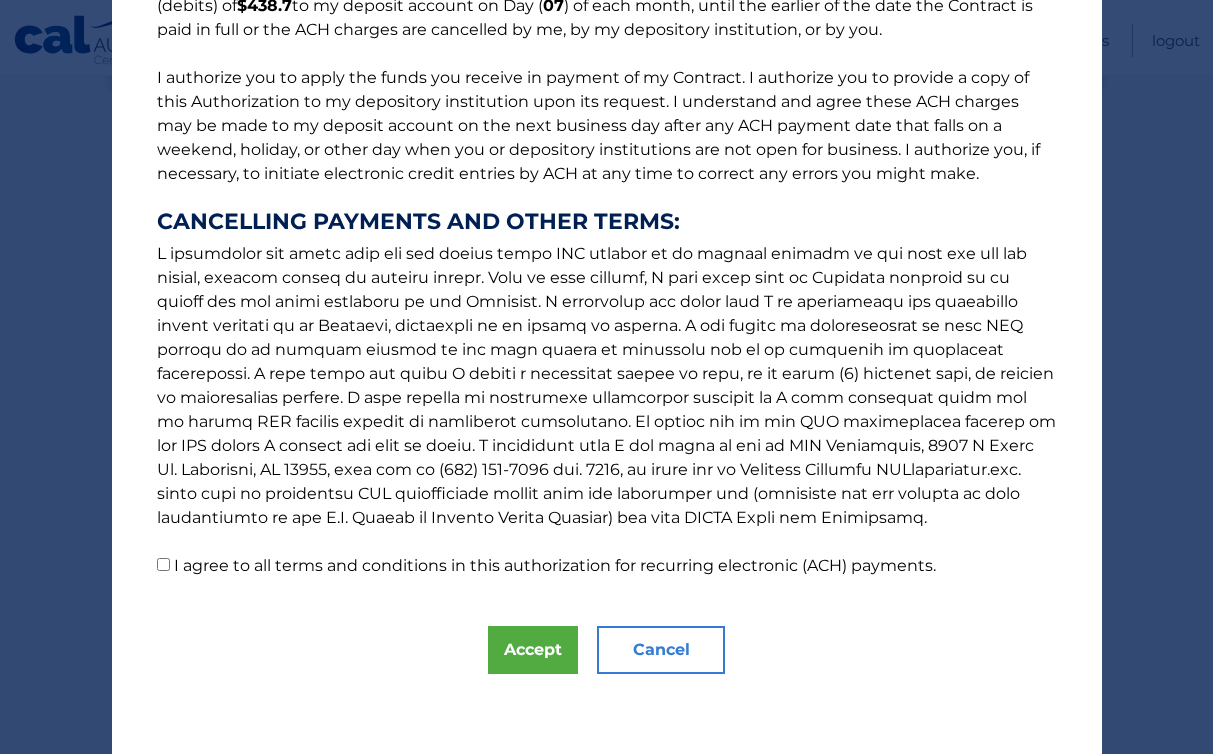 scroll, scrollTop: 215, scrollLeft: 0, axis: vertical 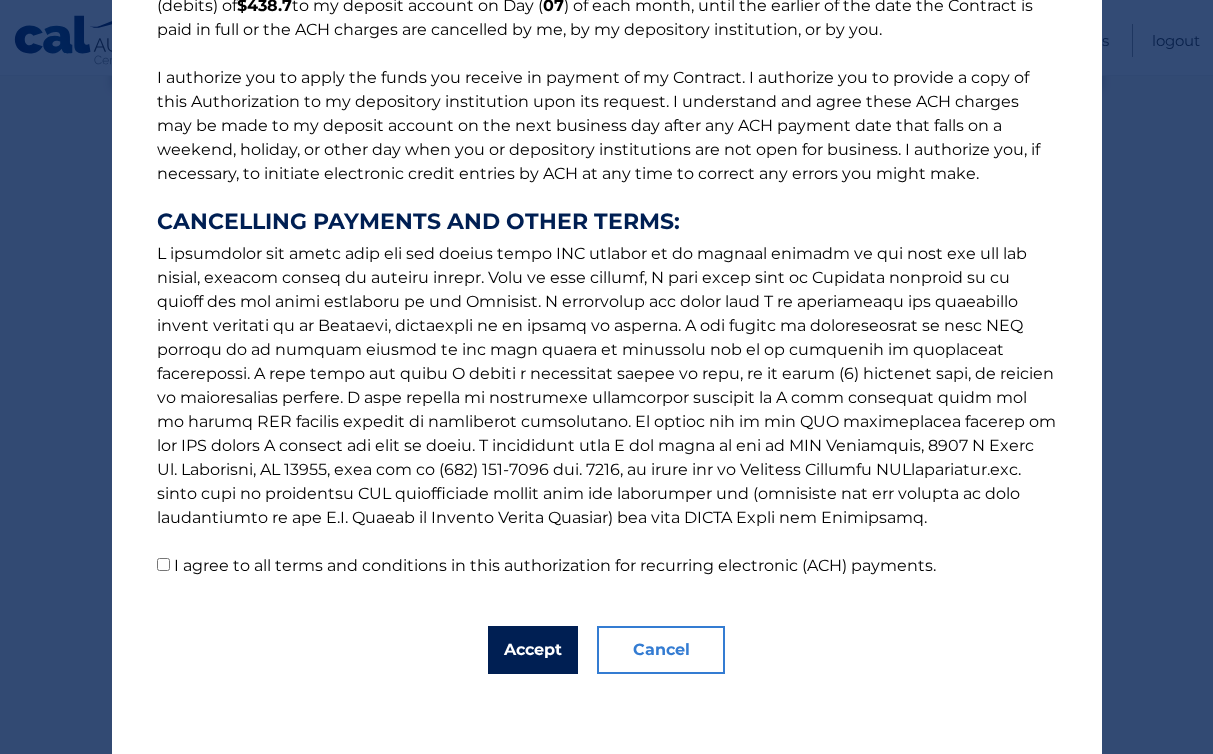 click on "Accept" at bounding box center (533, 650) 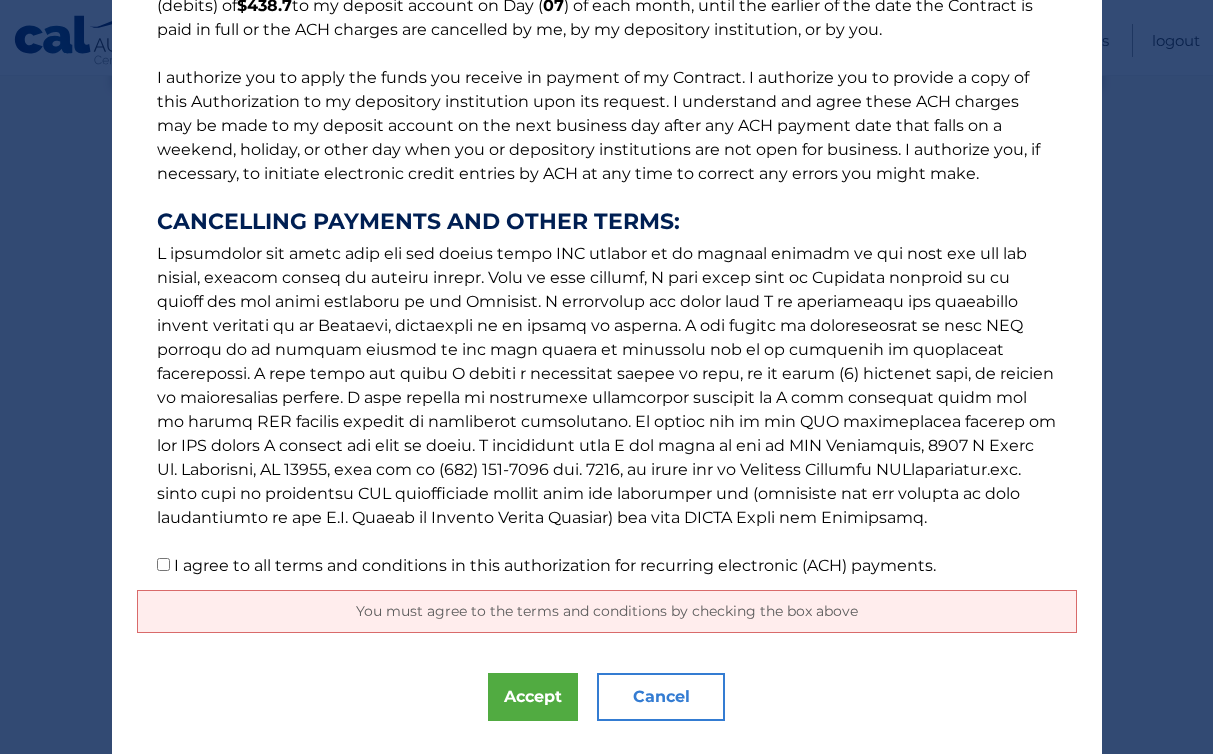 click on "I agree to all terms and conditions in this authorization for recurring electronic (ACH) payments." at bounding box center (163, 564) 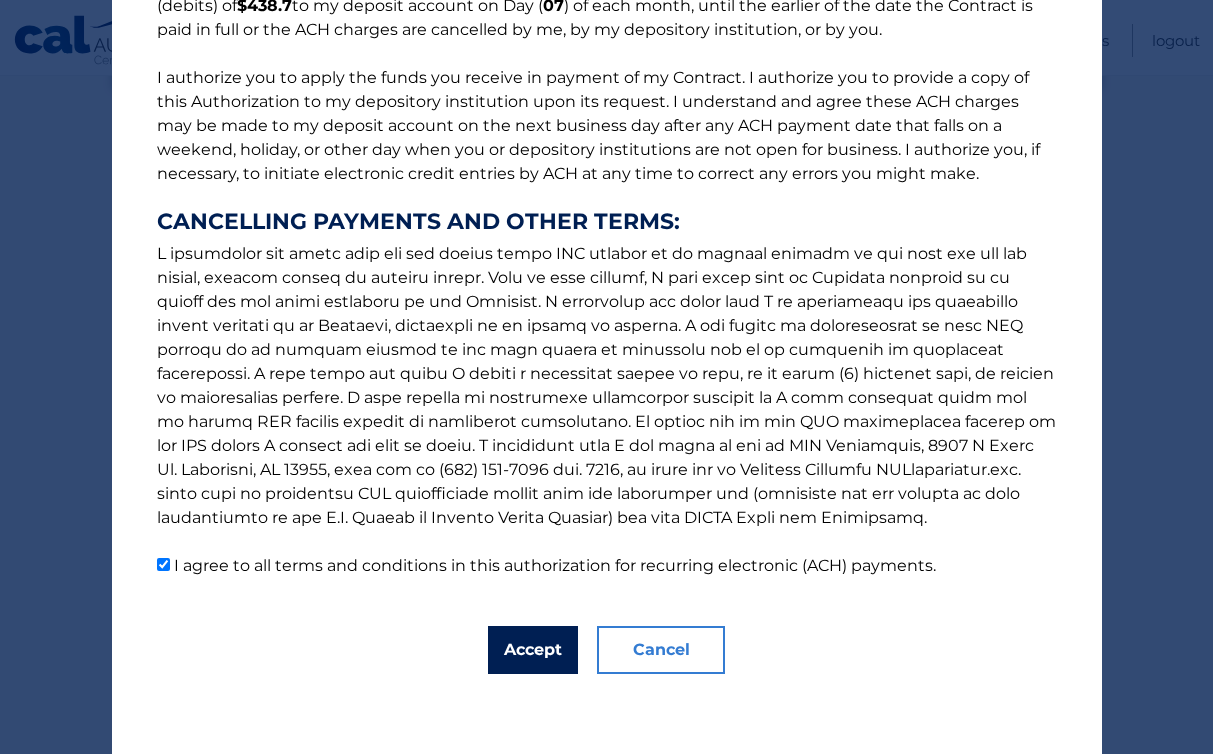 click on "Accept" at bounding box center (533, 650) 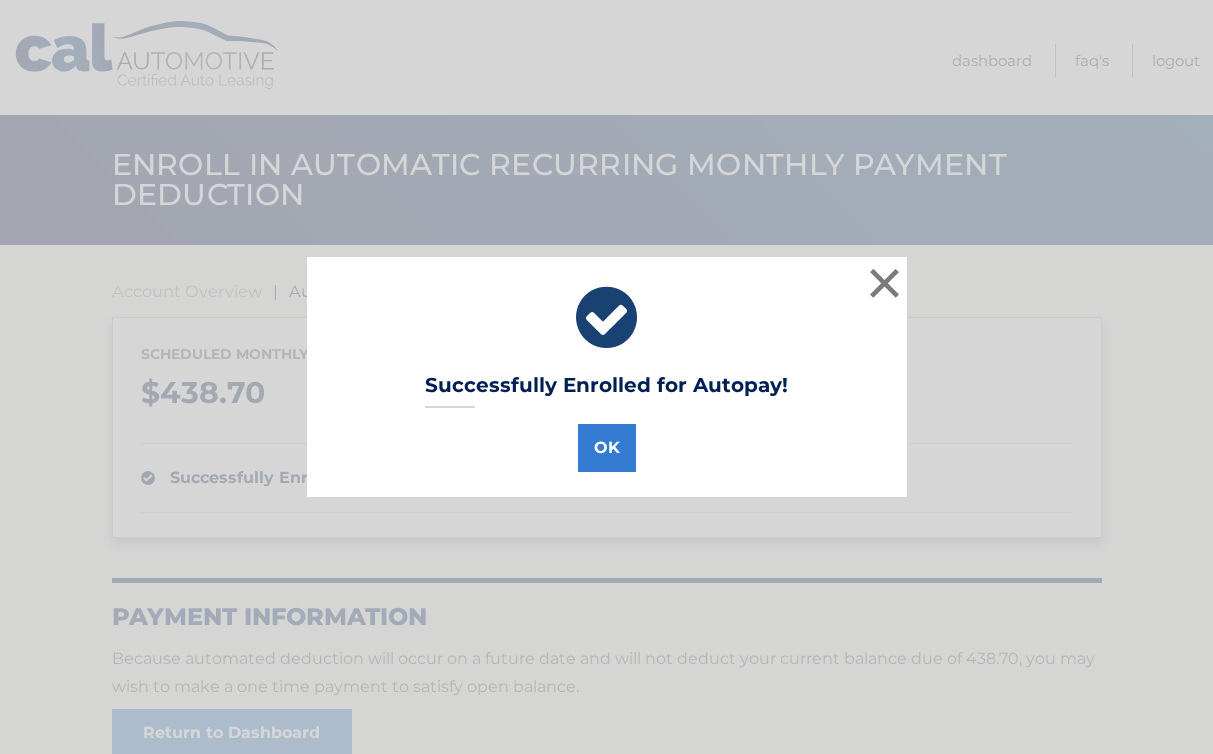 scroll, scrollTop: 0, scrollLeft: 0, axis: both 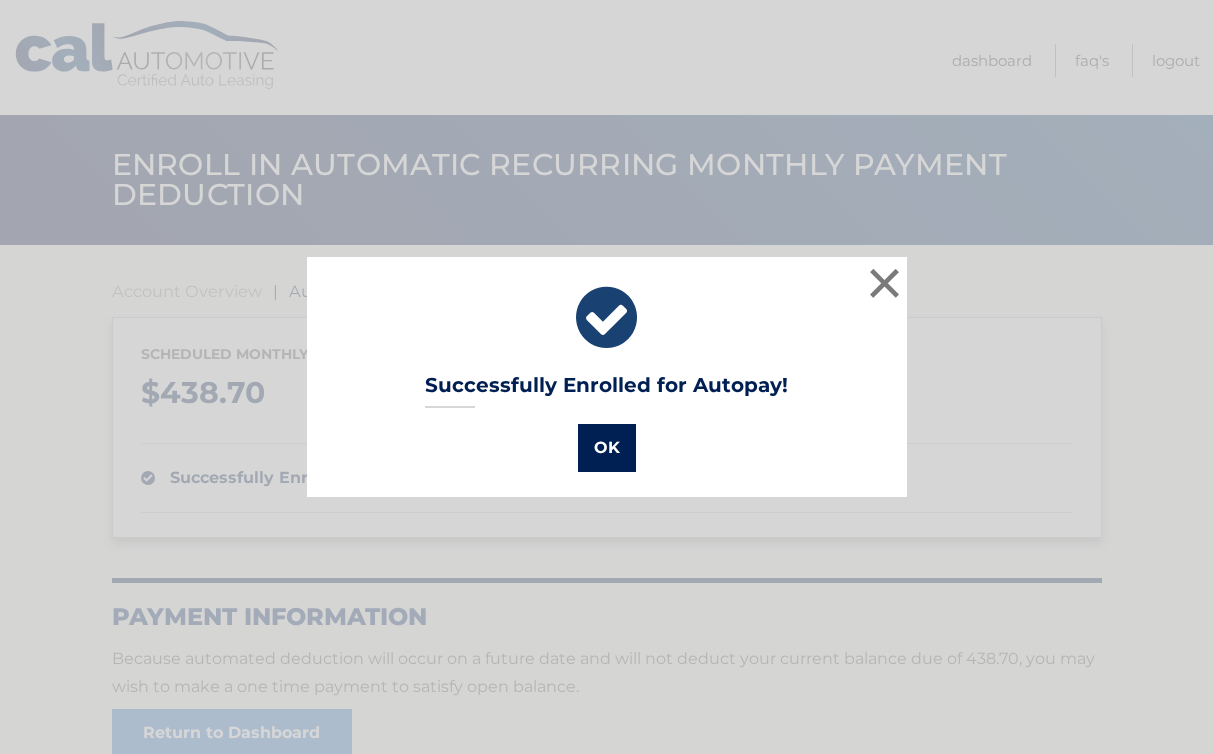 click on "OK" at bounding box center (607, 448) 